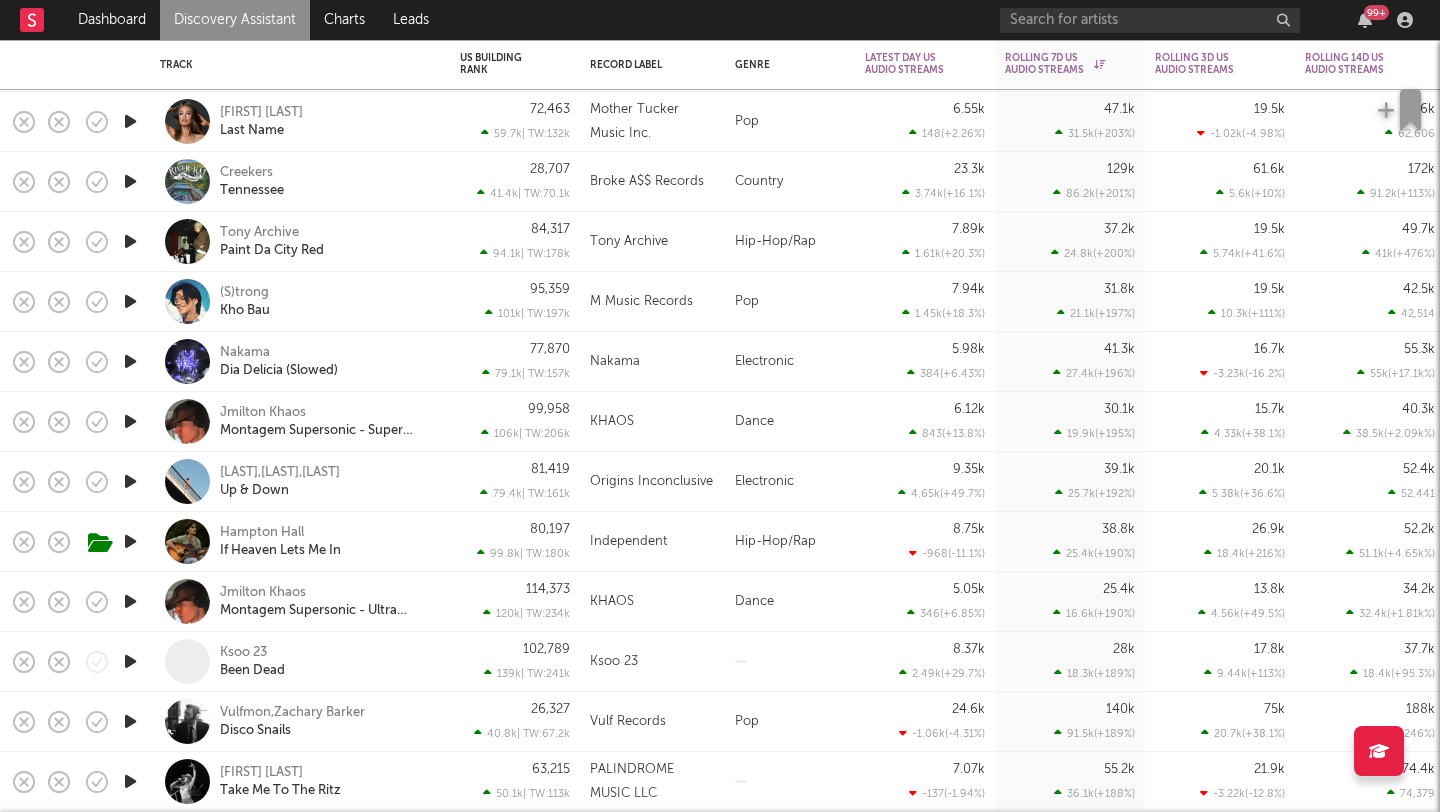 scroll, scrollTop: 0, scrollLeft: 0, axis: both 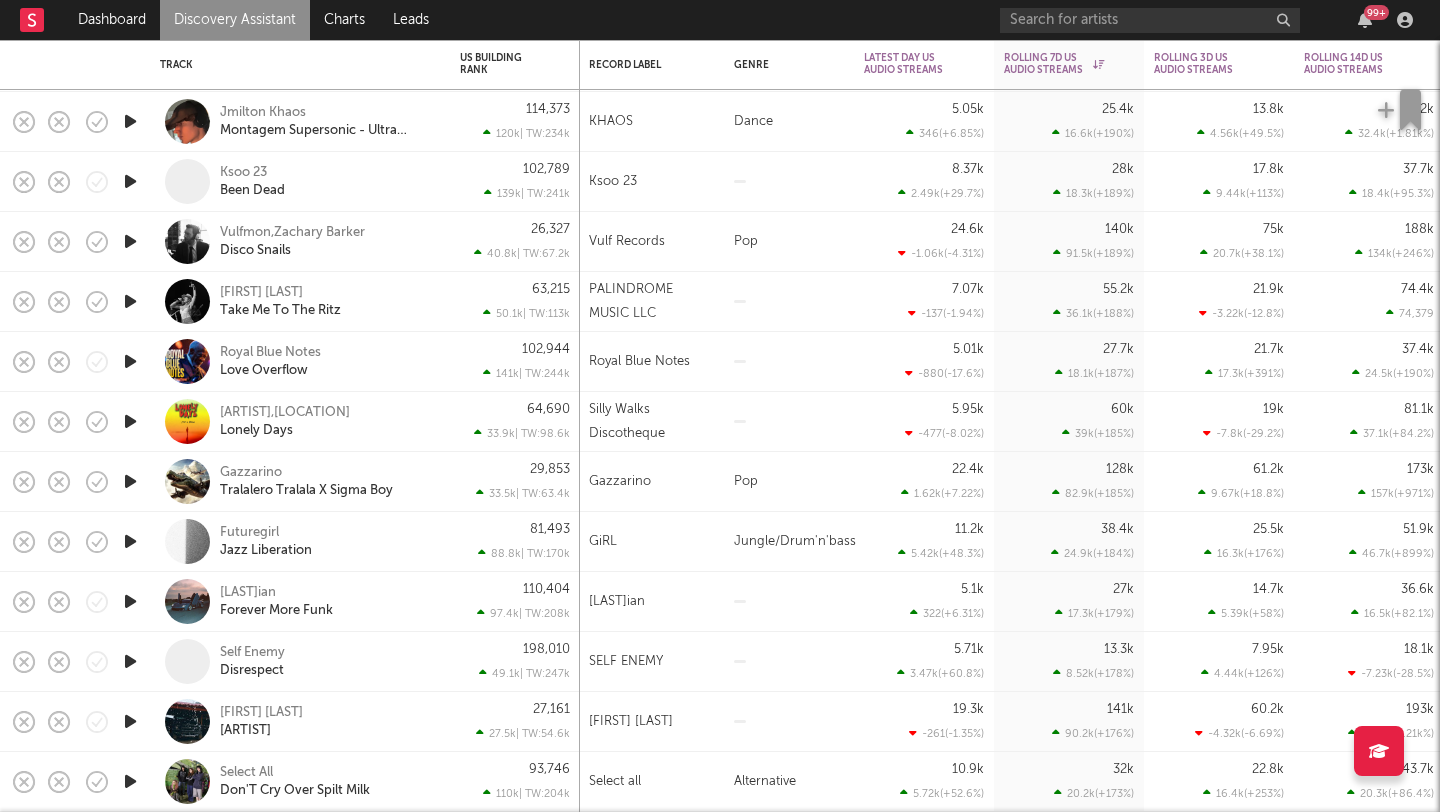 click at bounding box center [130, 241] 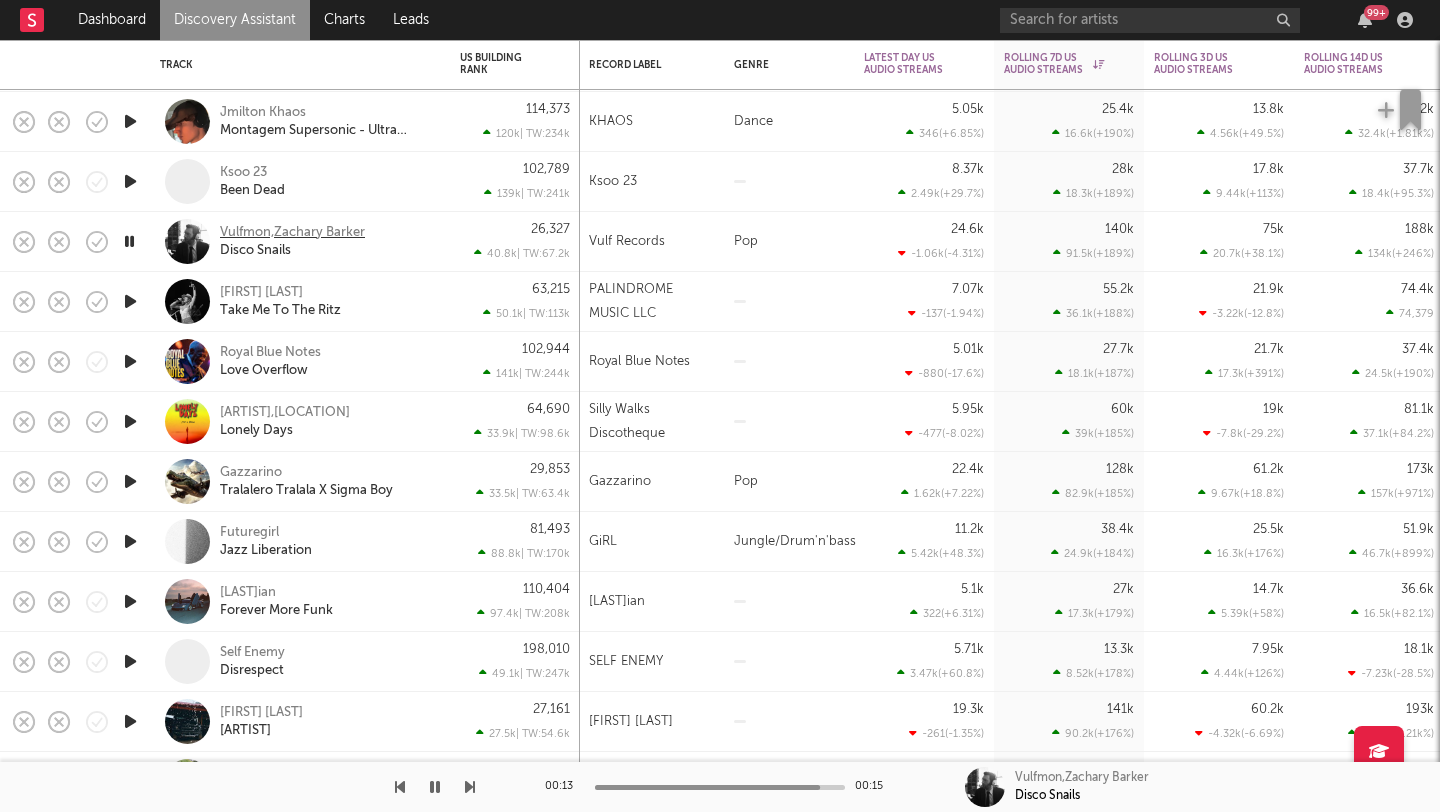 click on "Vulfmon,Zachary Barker" at bounding box center (292, 233) 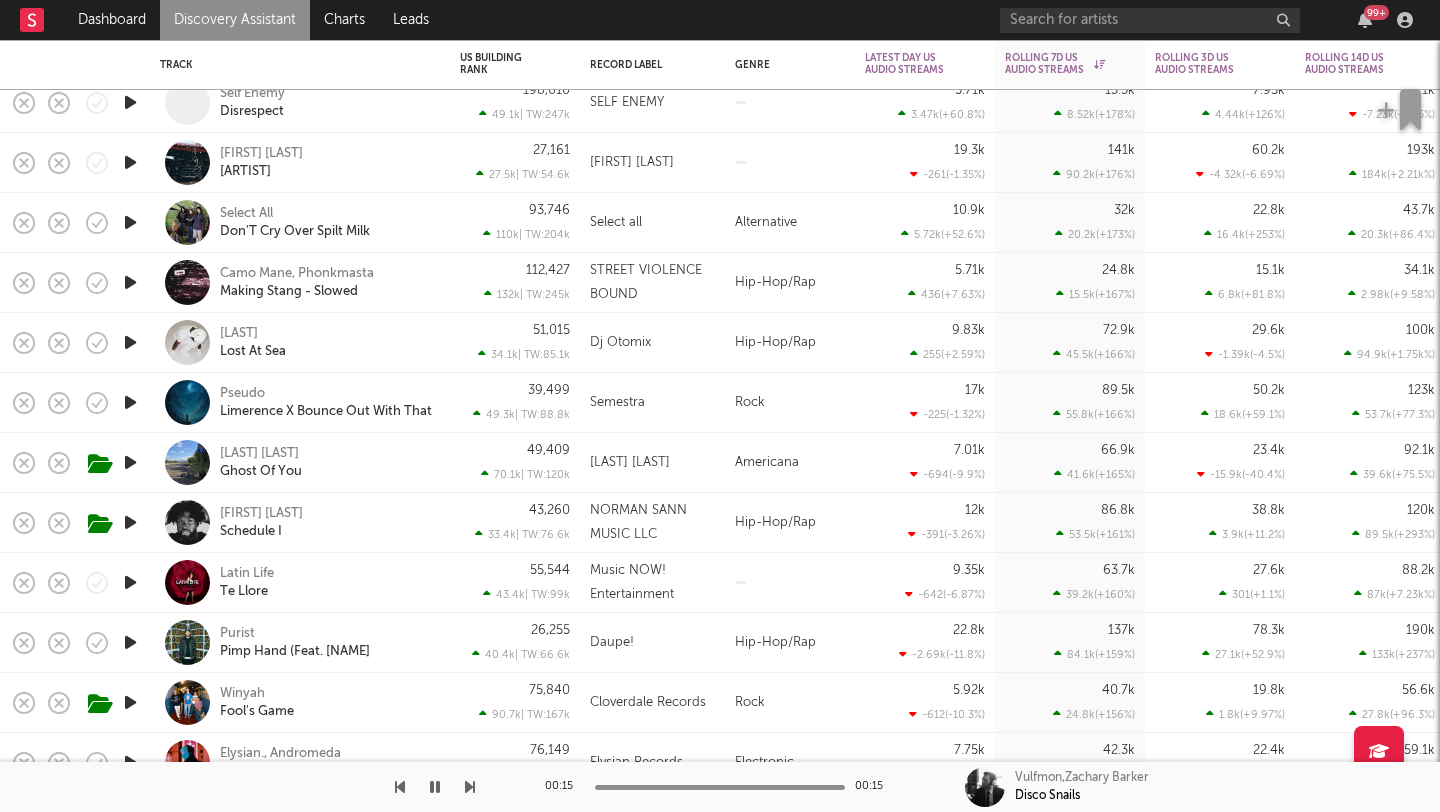 click at bounding box center (130, 342) 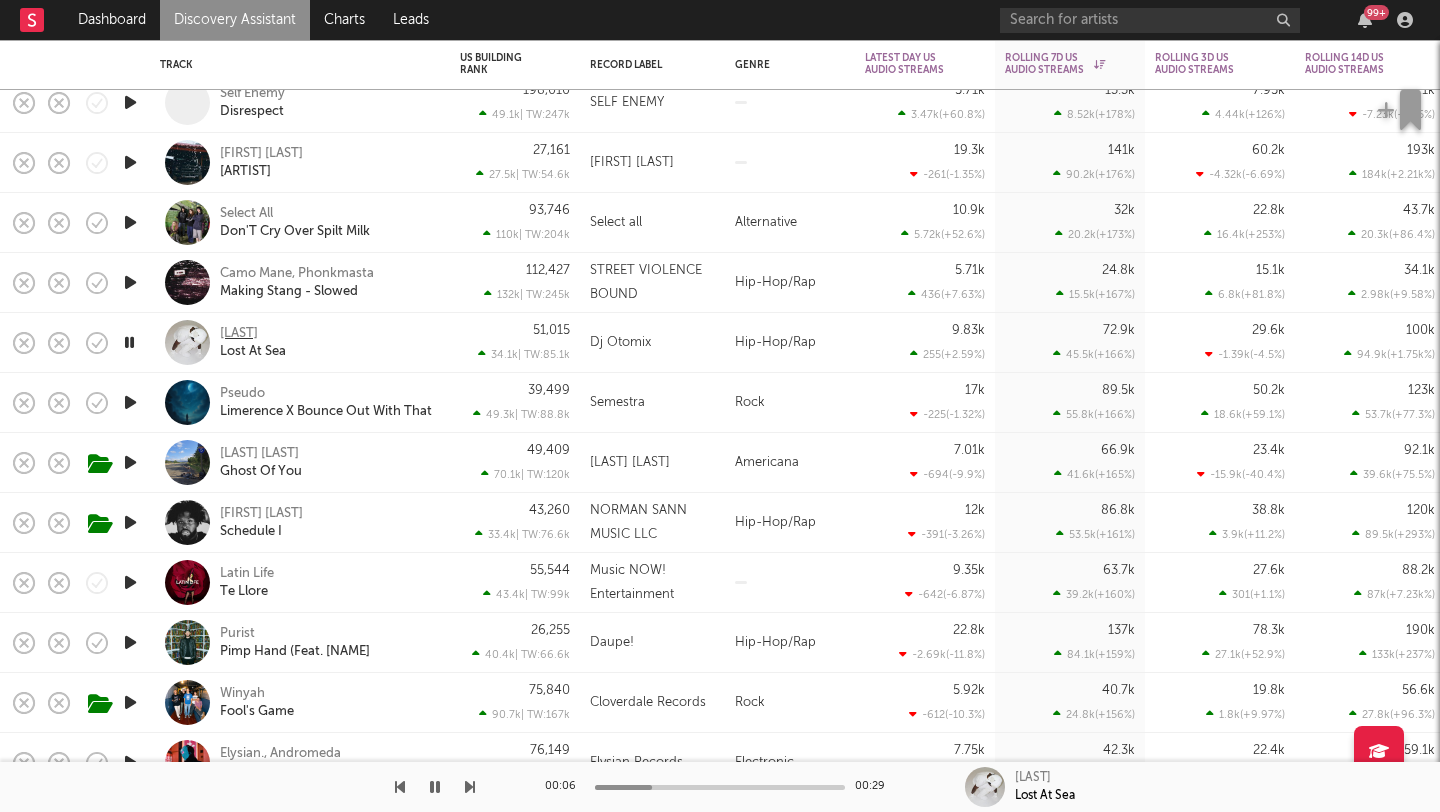 click on "Keharo" at bounding box center (239, 334) 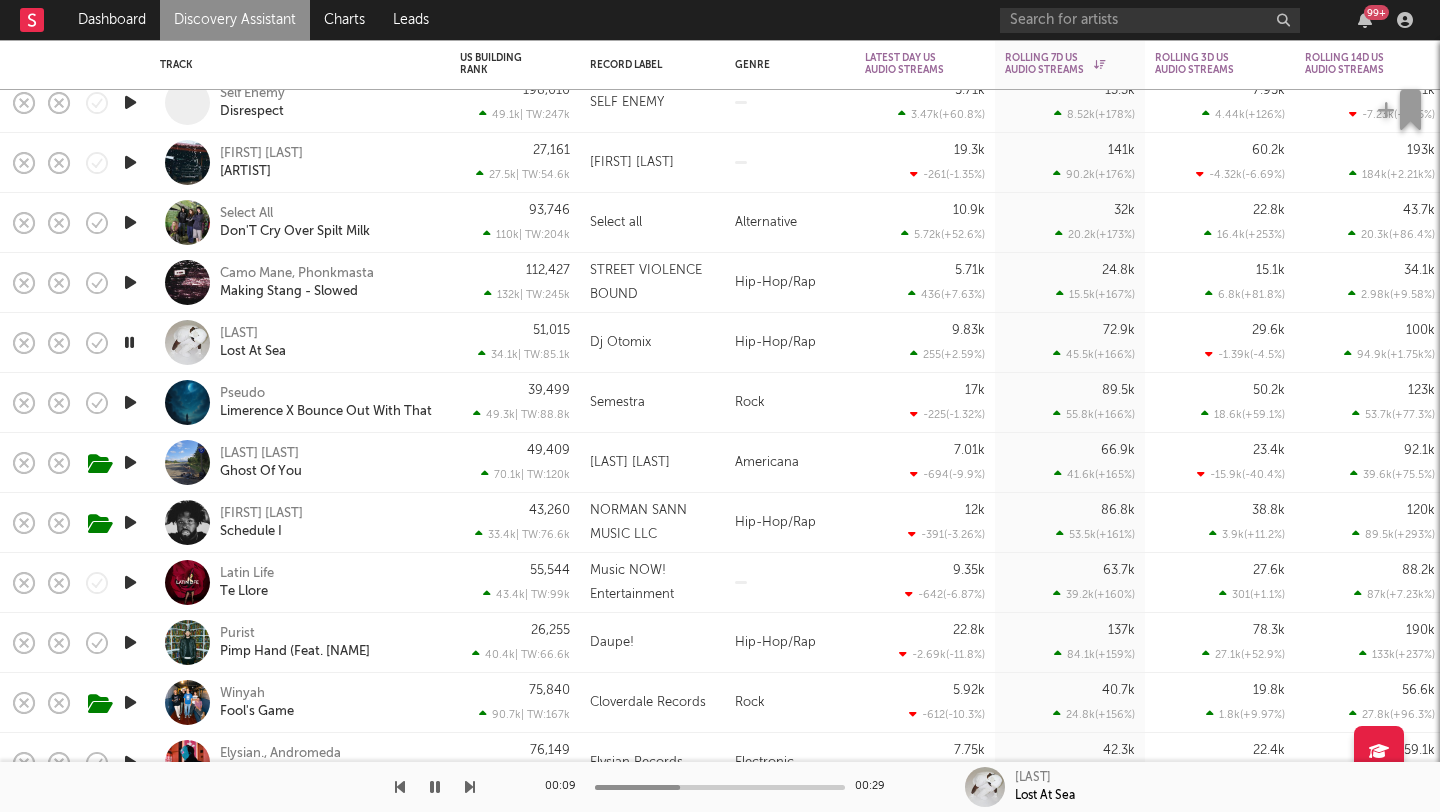 click at bounding box center [129, 342] 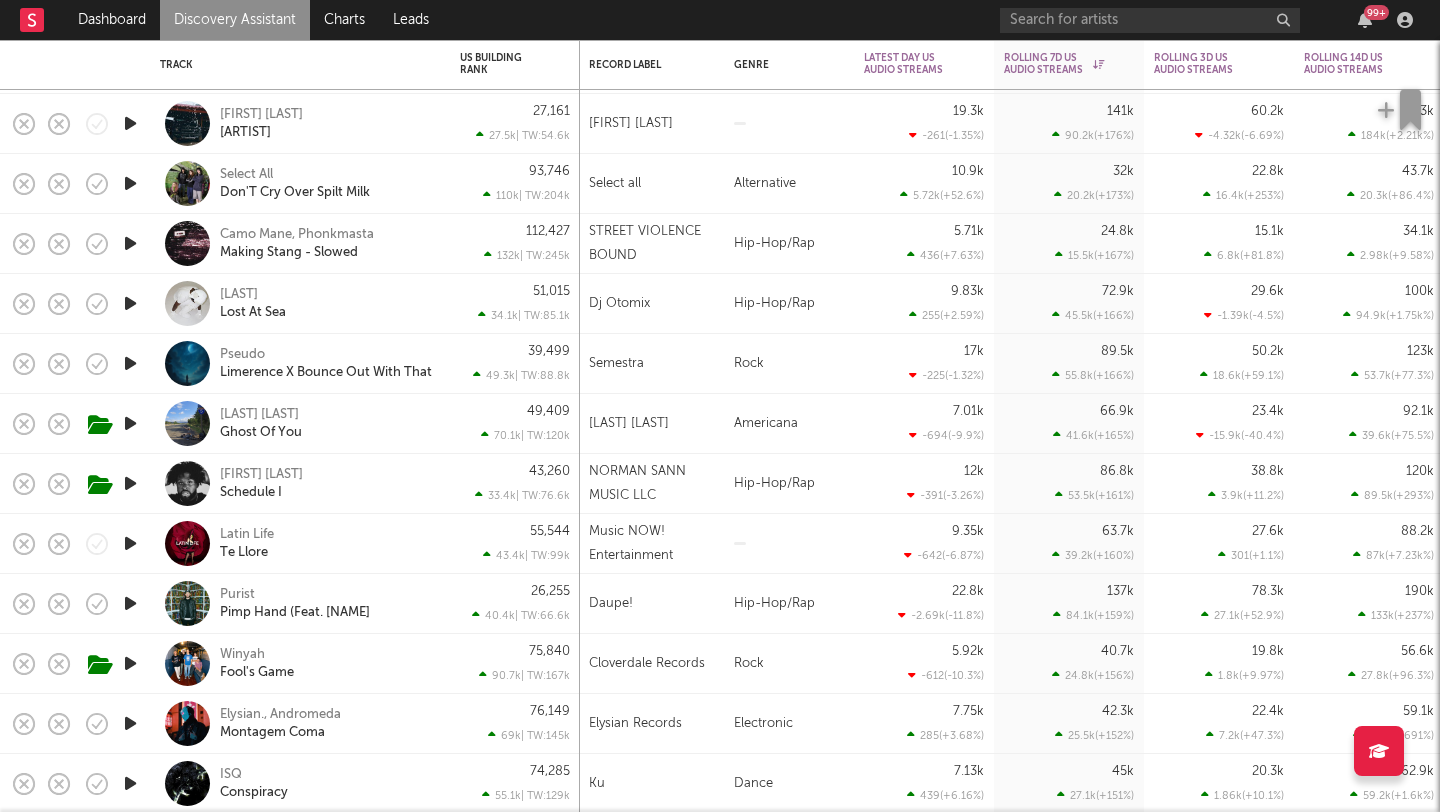 click at bounding box center [130, 543] 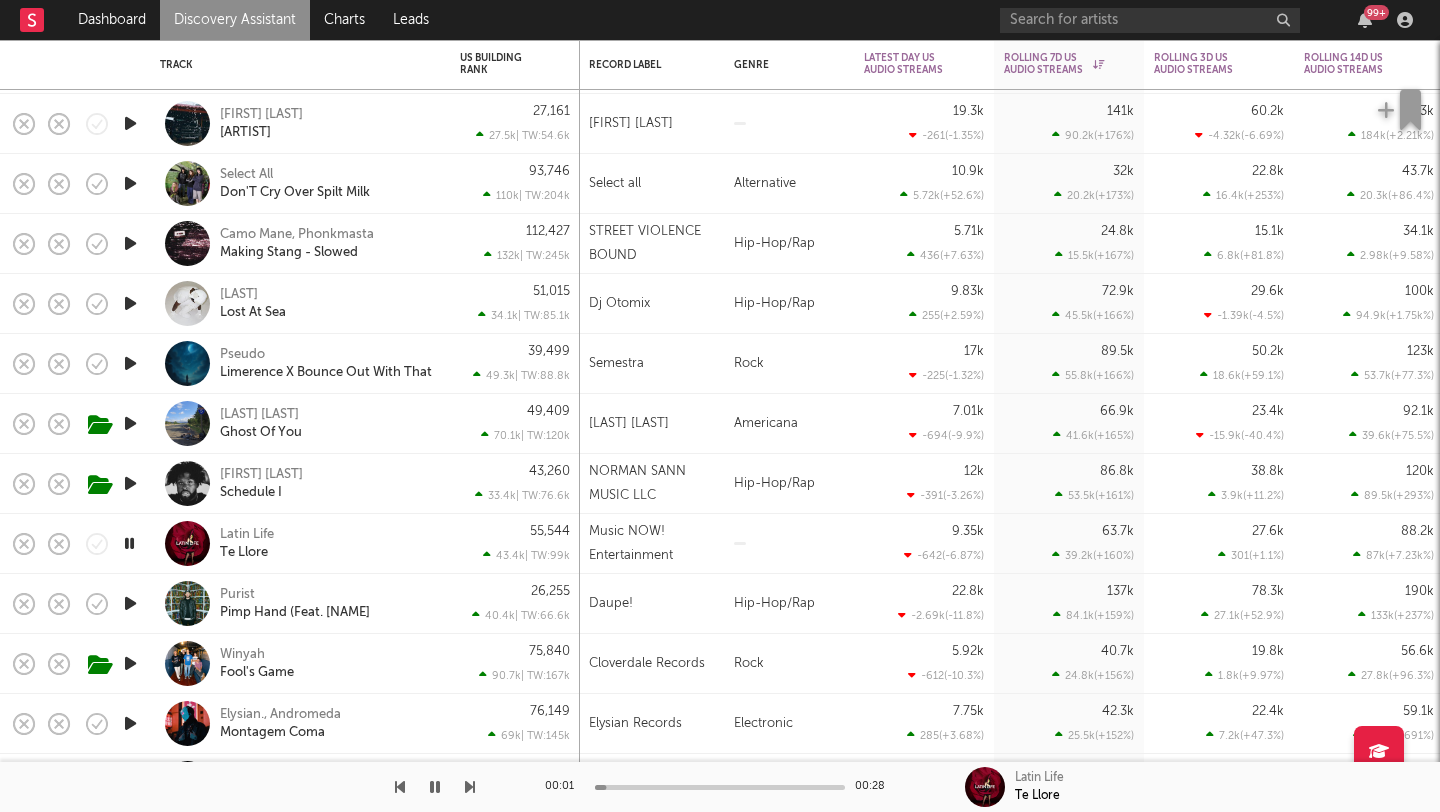 click at bounding box center [130, 603] 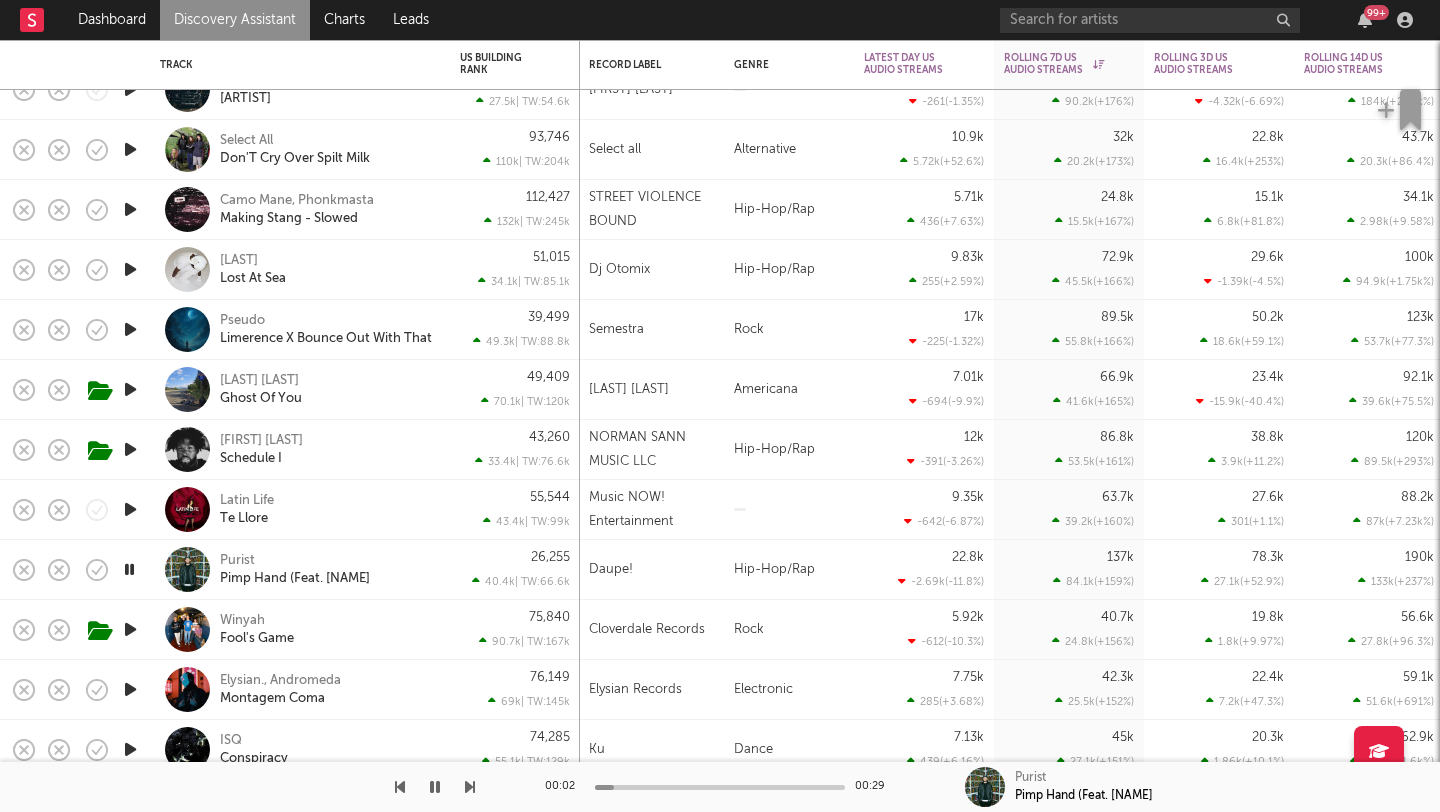 click at bounding box center (129, 569) 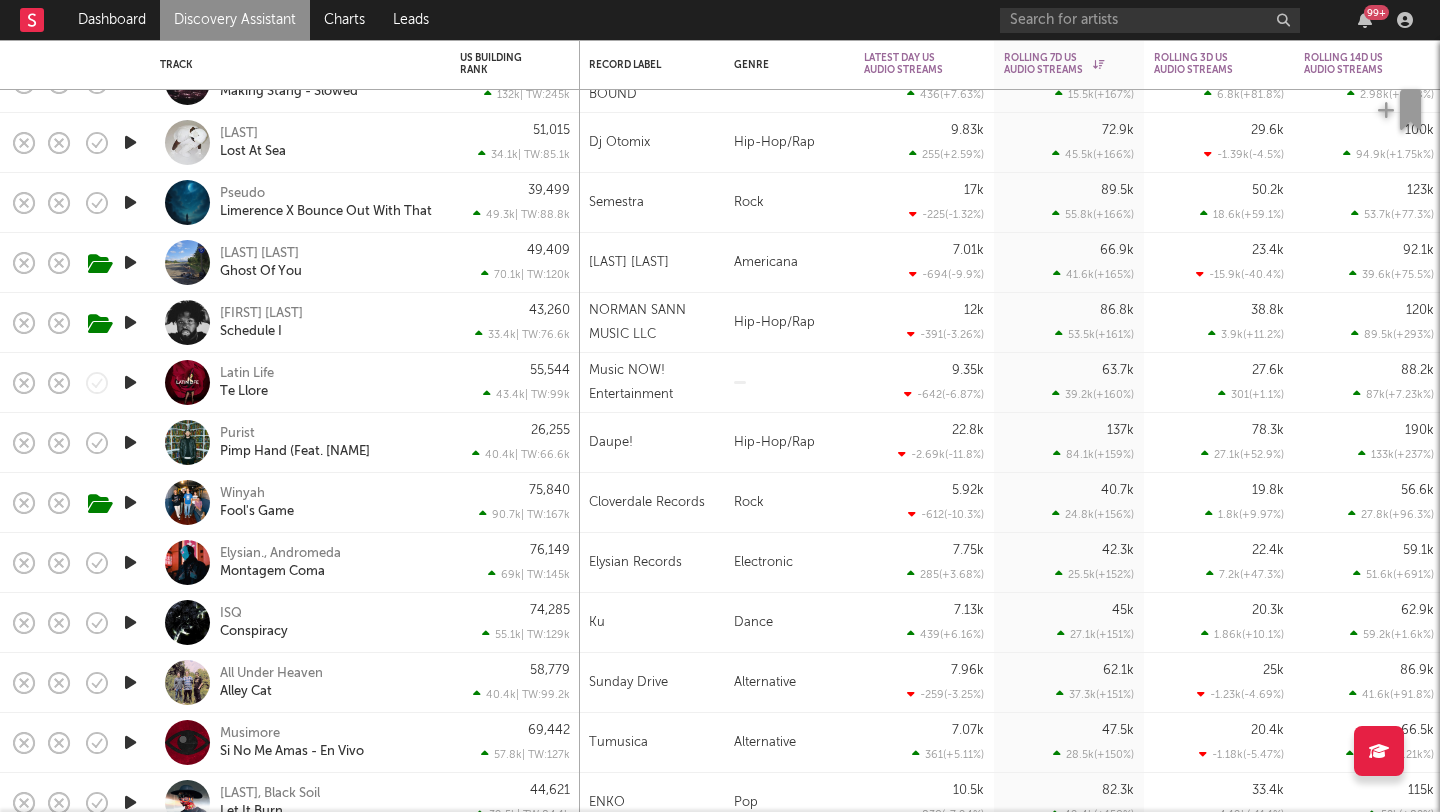 click at bounding box center [130, 562] 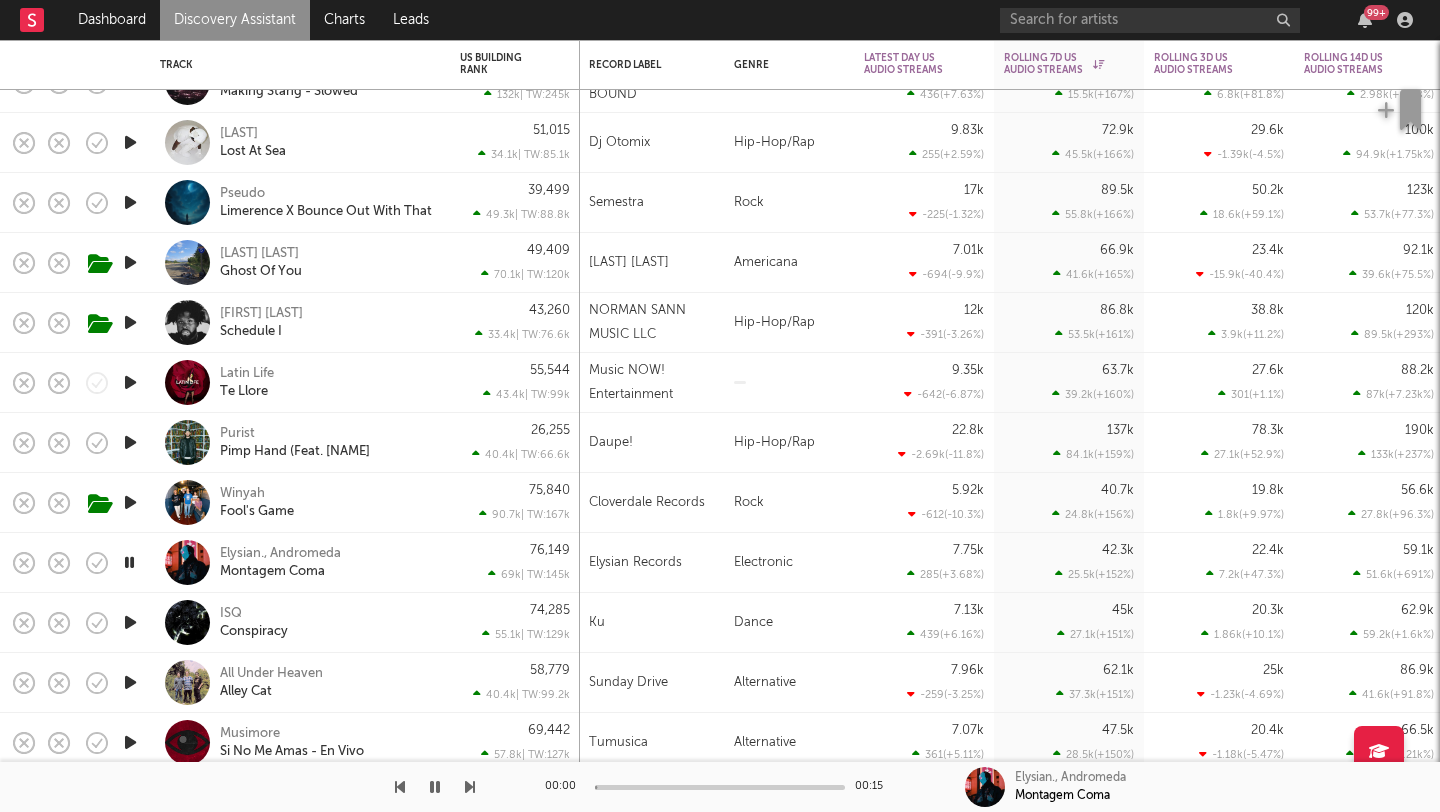click at bounding box center (129, 562) 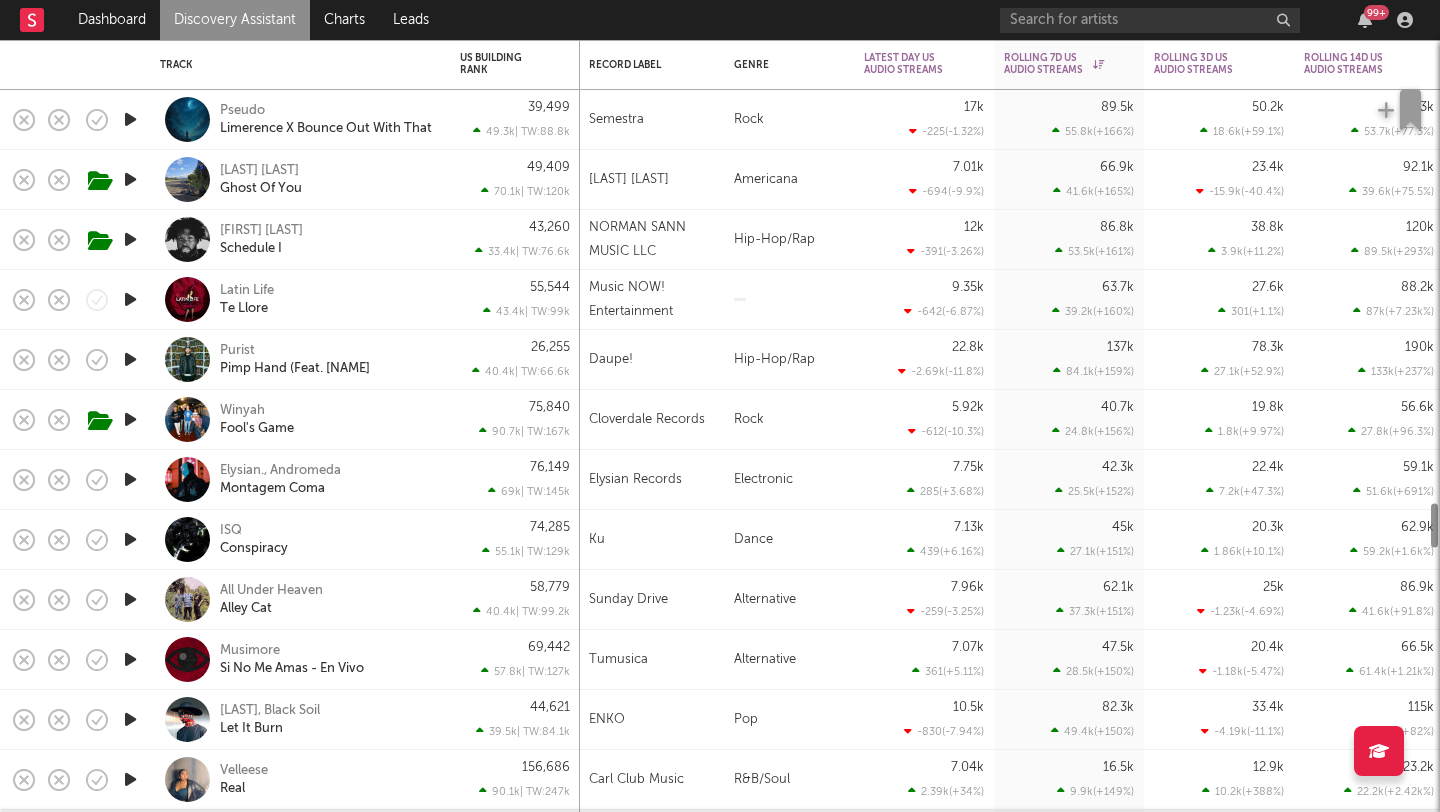 click at bounding box center [130, 540] 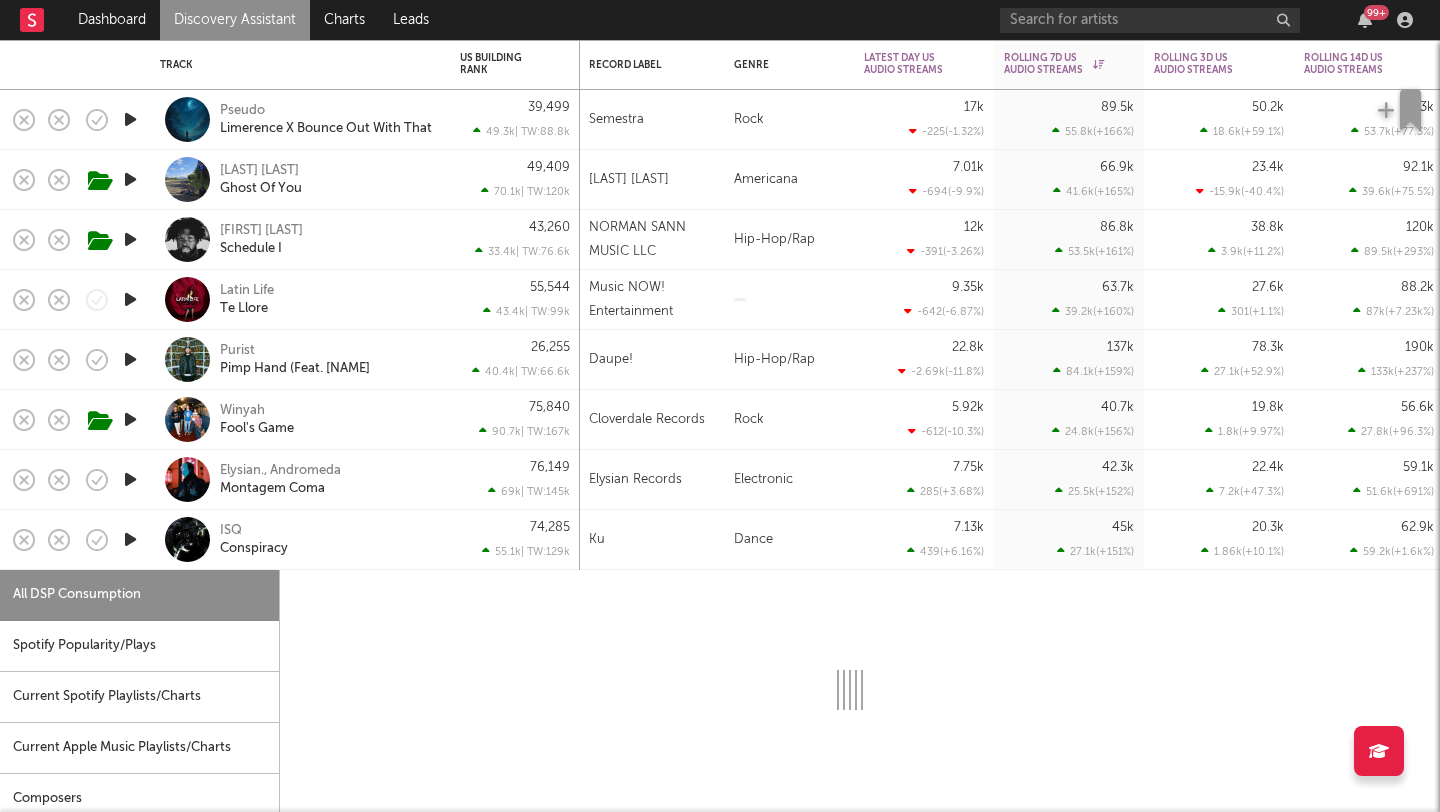 click at bounding box center [130, 539] 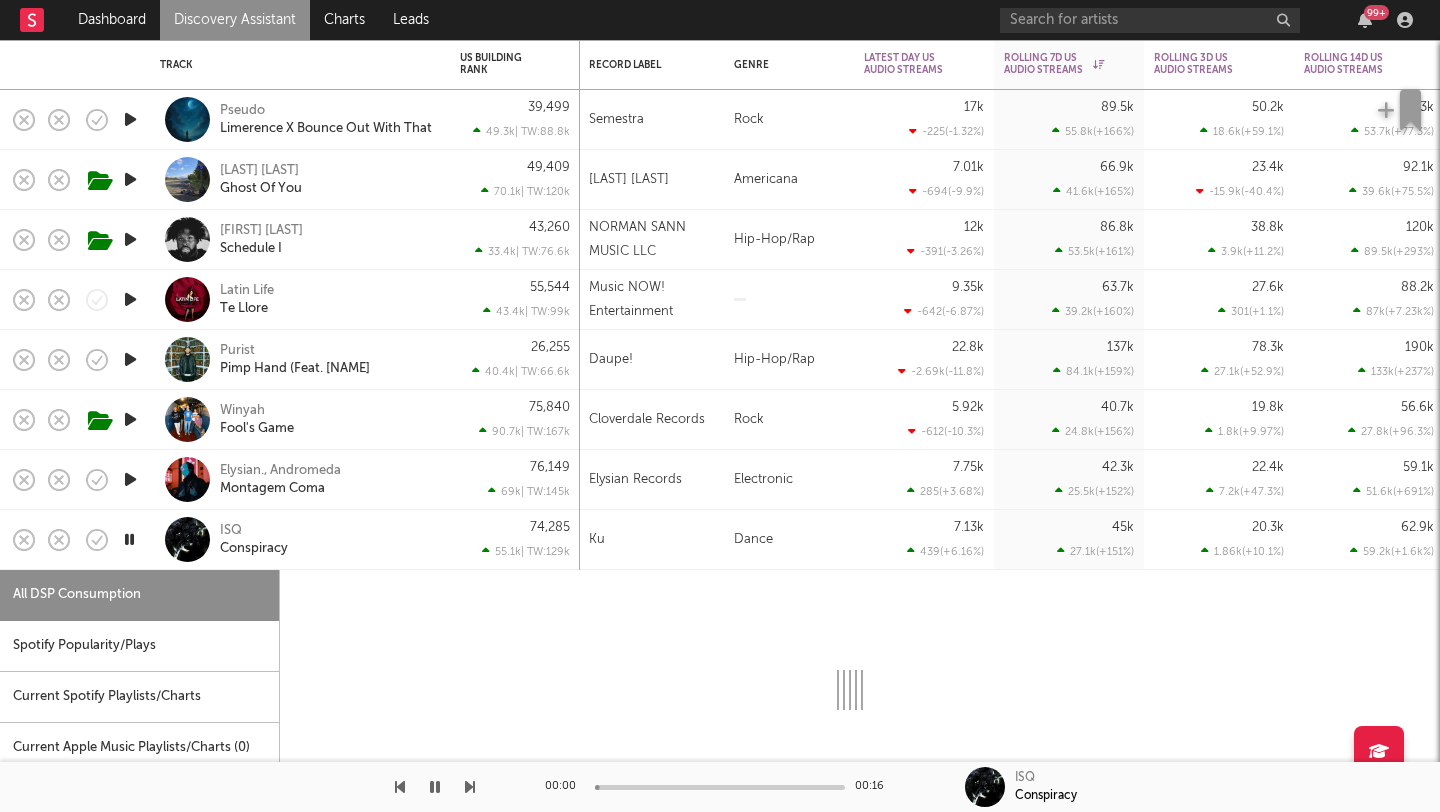 click on "ISQ Conspiracy" at bounding box center [300, 540] 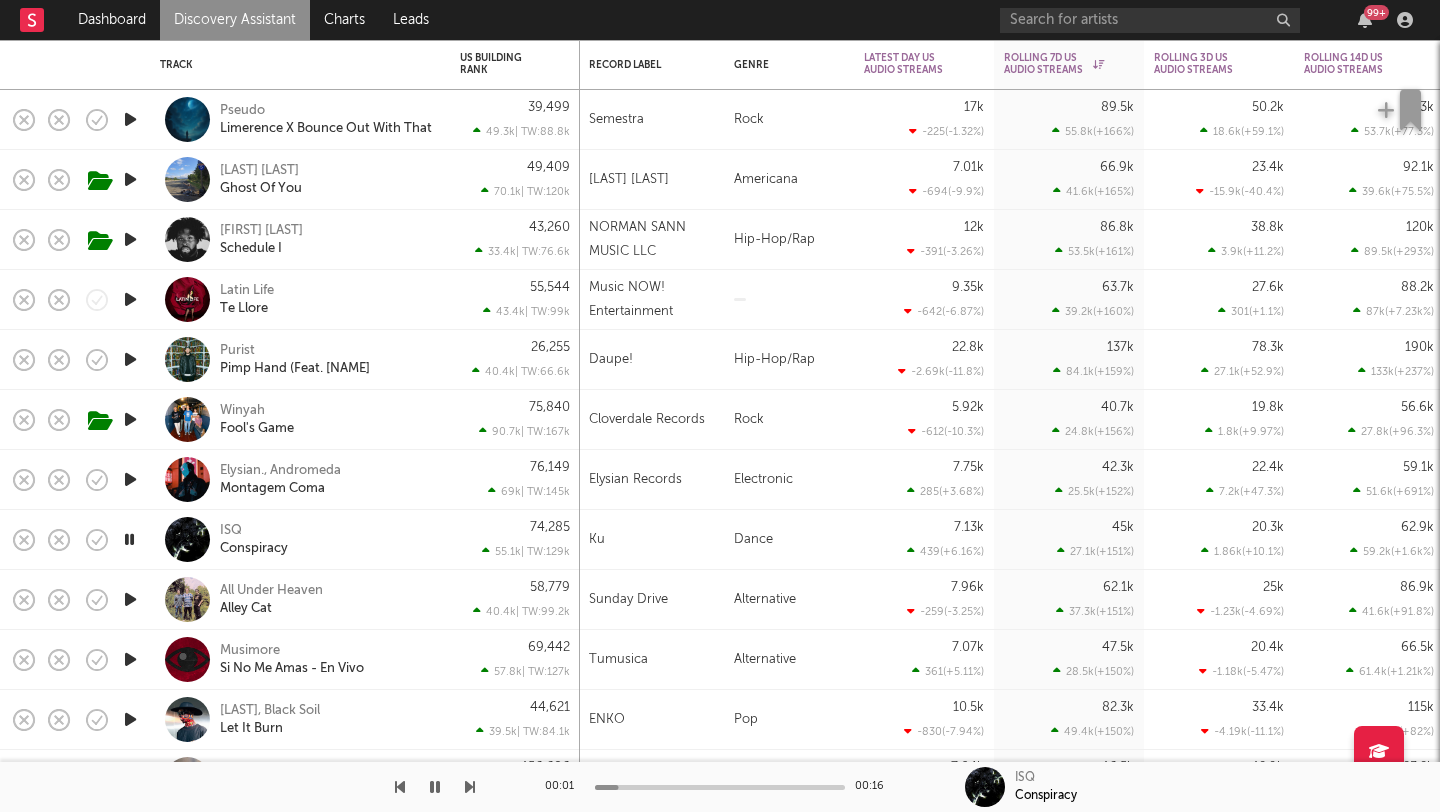 click at bounding box center [129, 539] 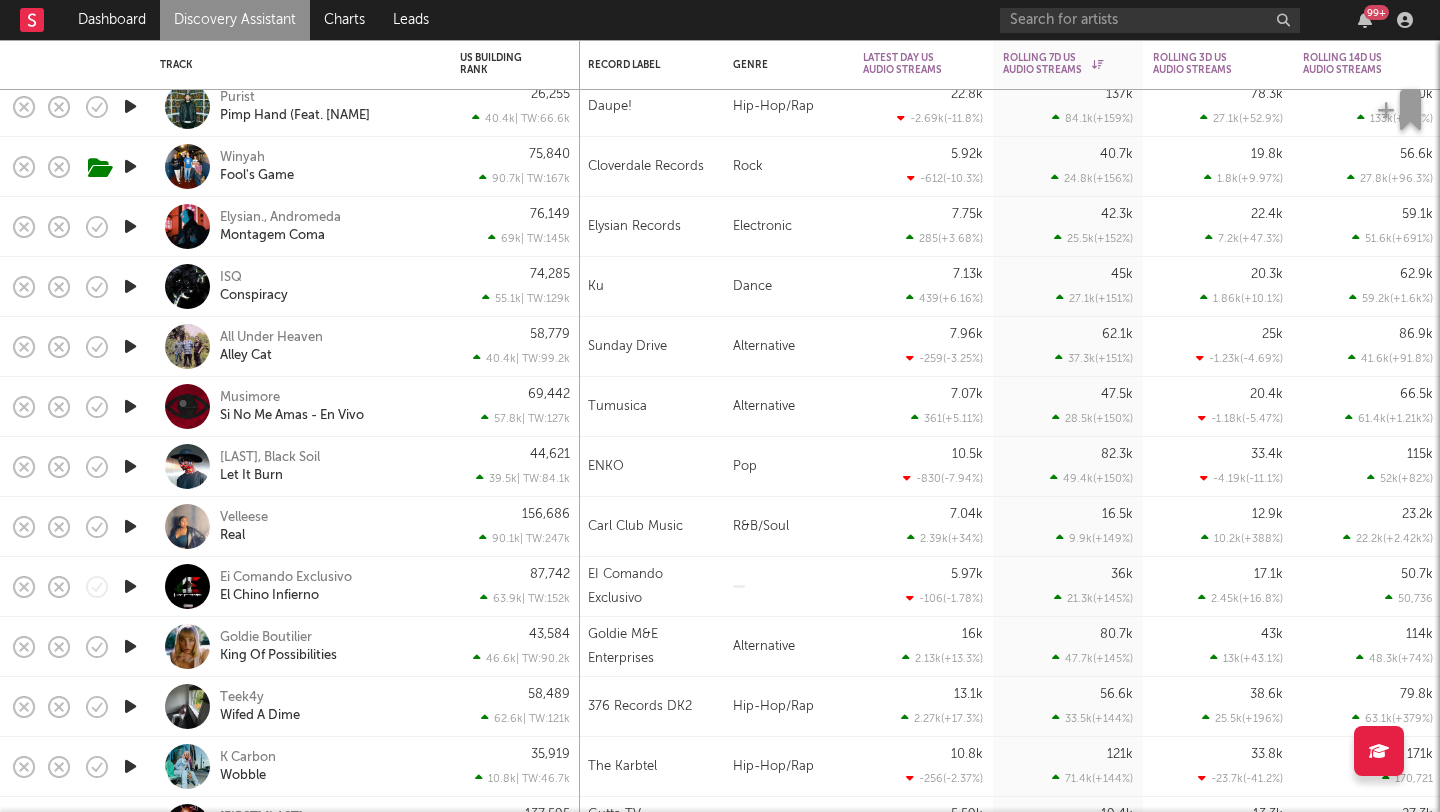 click at bounding box center (130, 526) 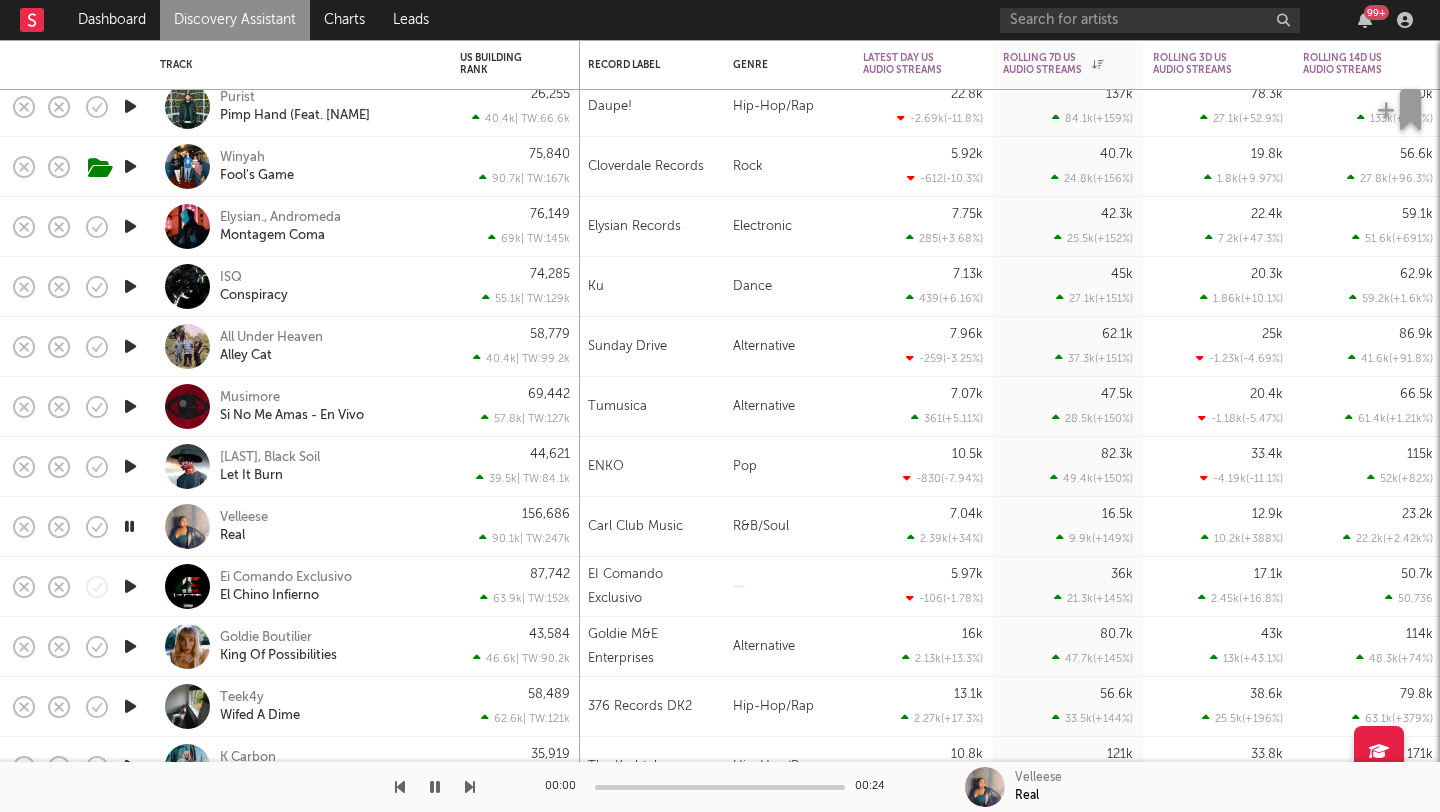 click at bounding box center [129, 526] 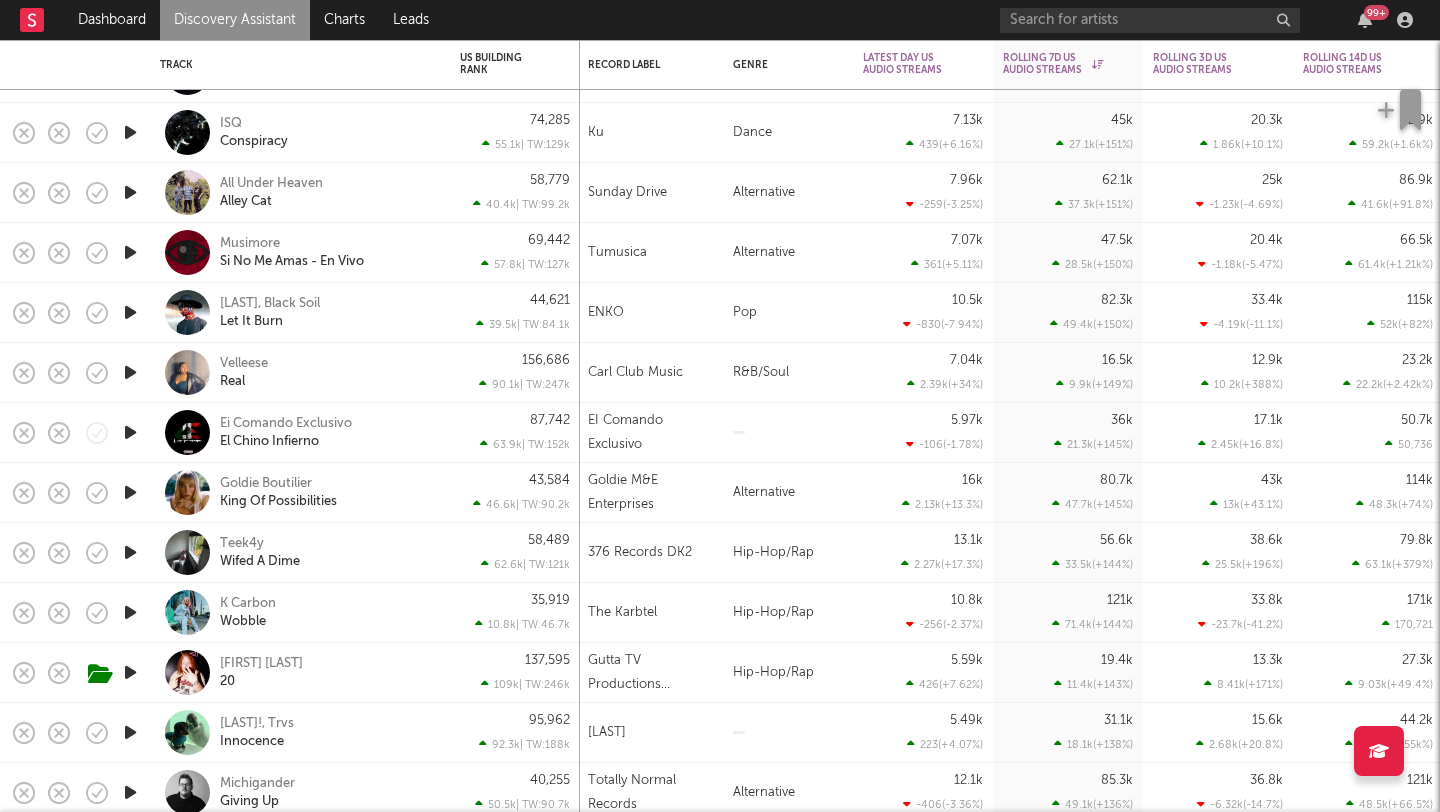 click at bounding box center [130, 492] 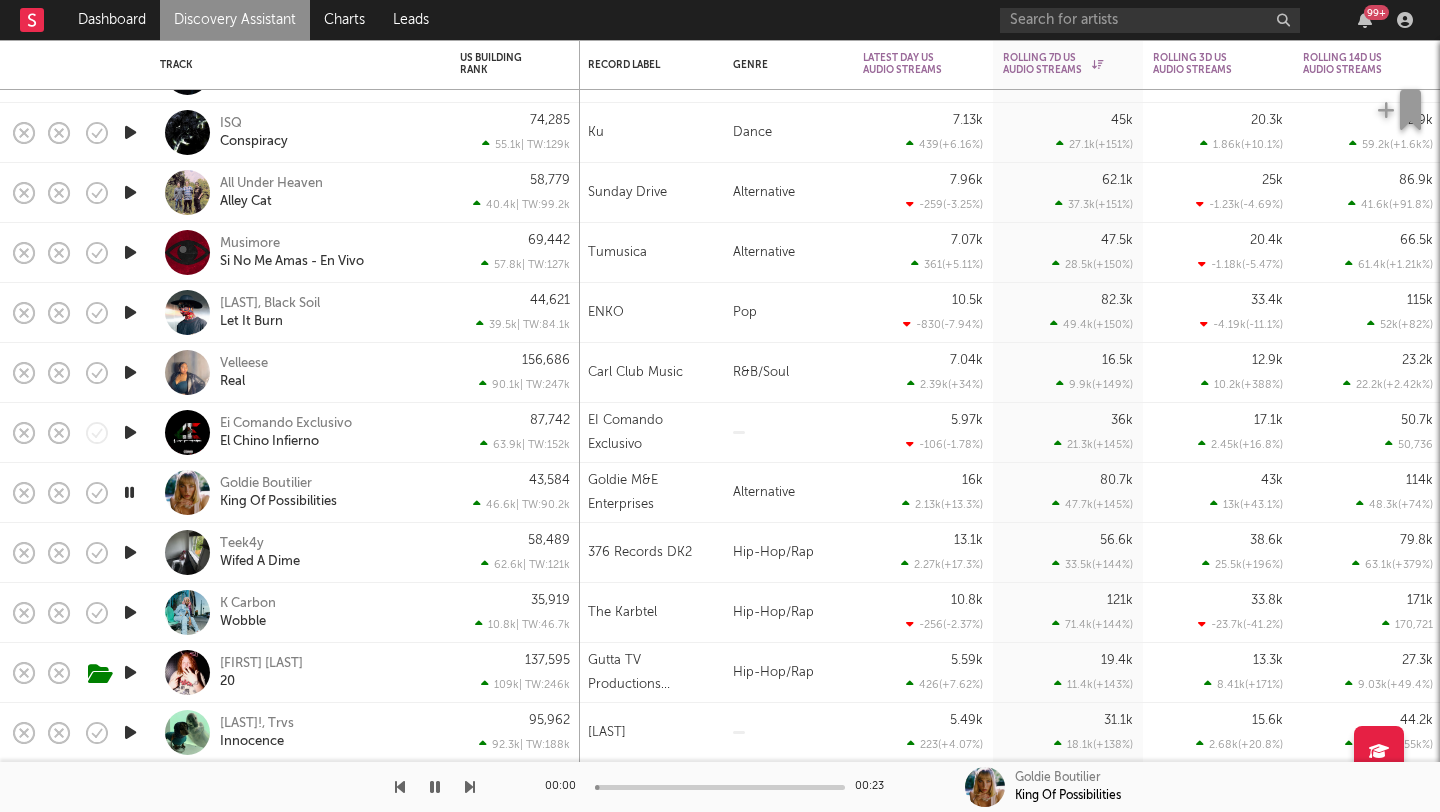 click at bounding box center [129, 492] 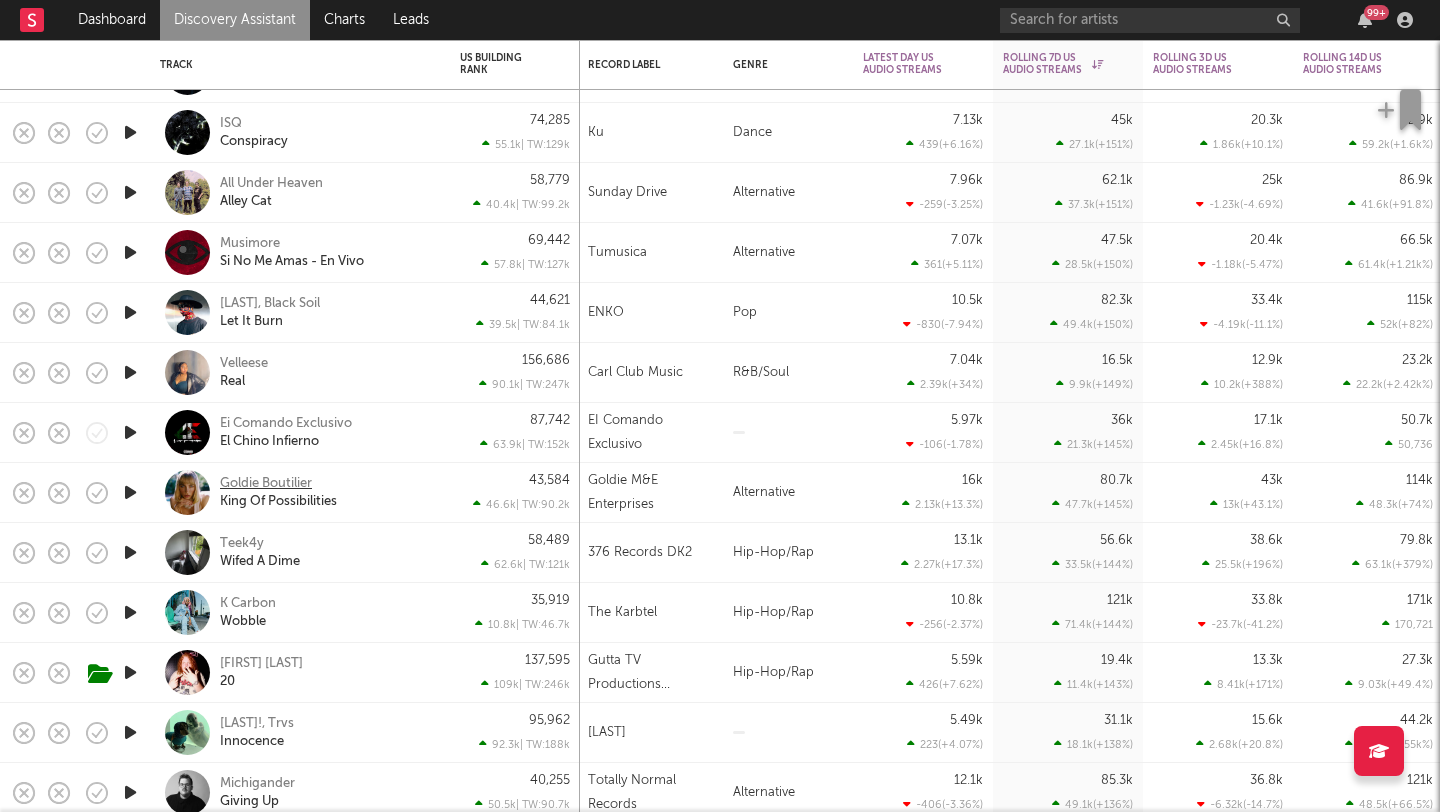 click on "Goldie Boutilier" at bounding box center [266, 484] 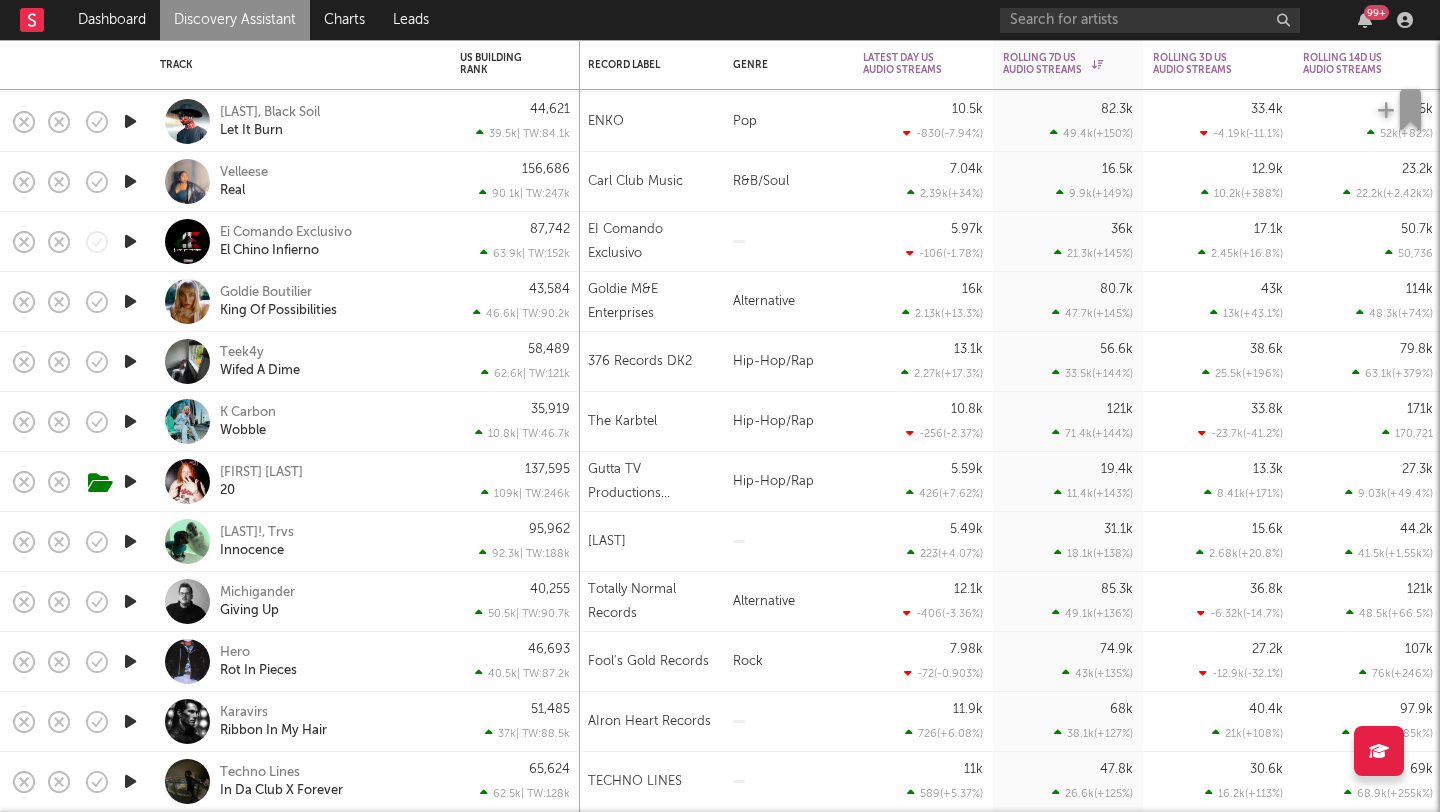 click at bounding box center (130, 421) 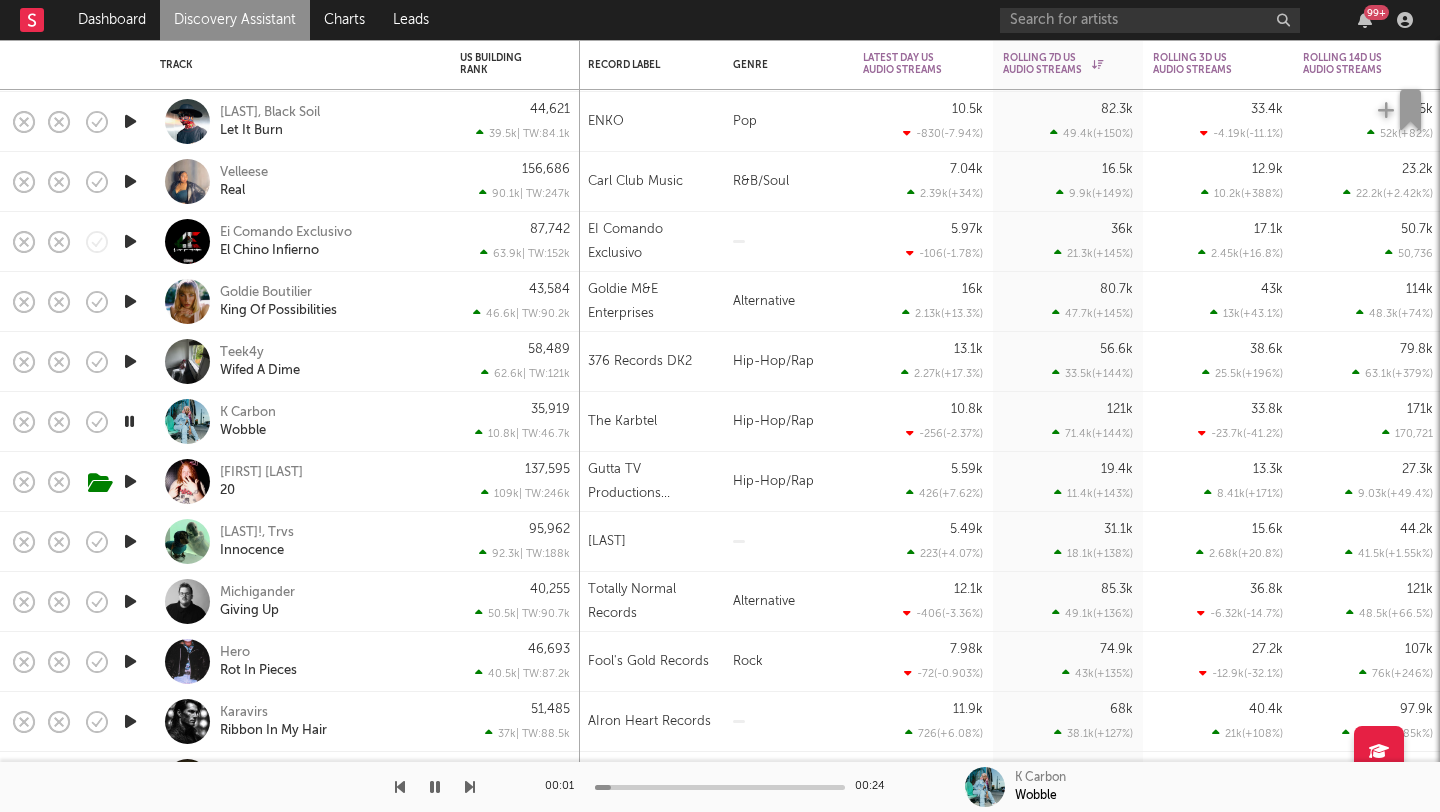 click at bounding box center (129, 421) 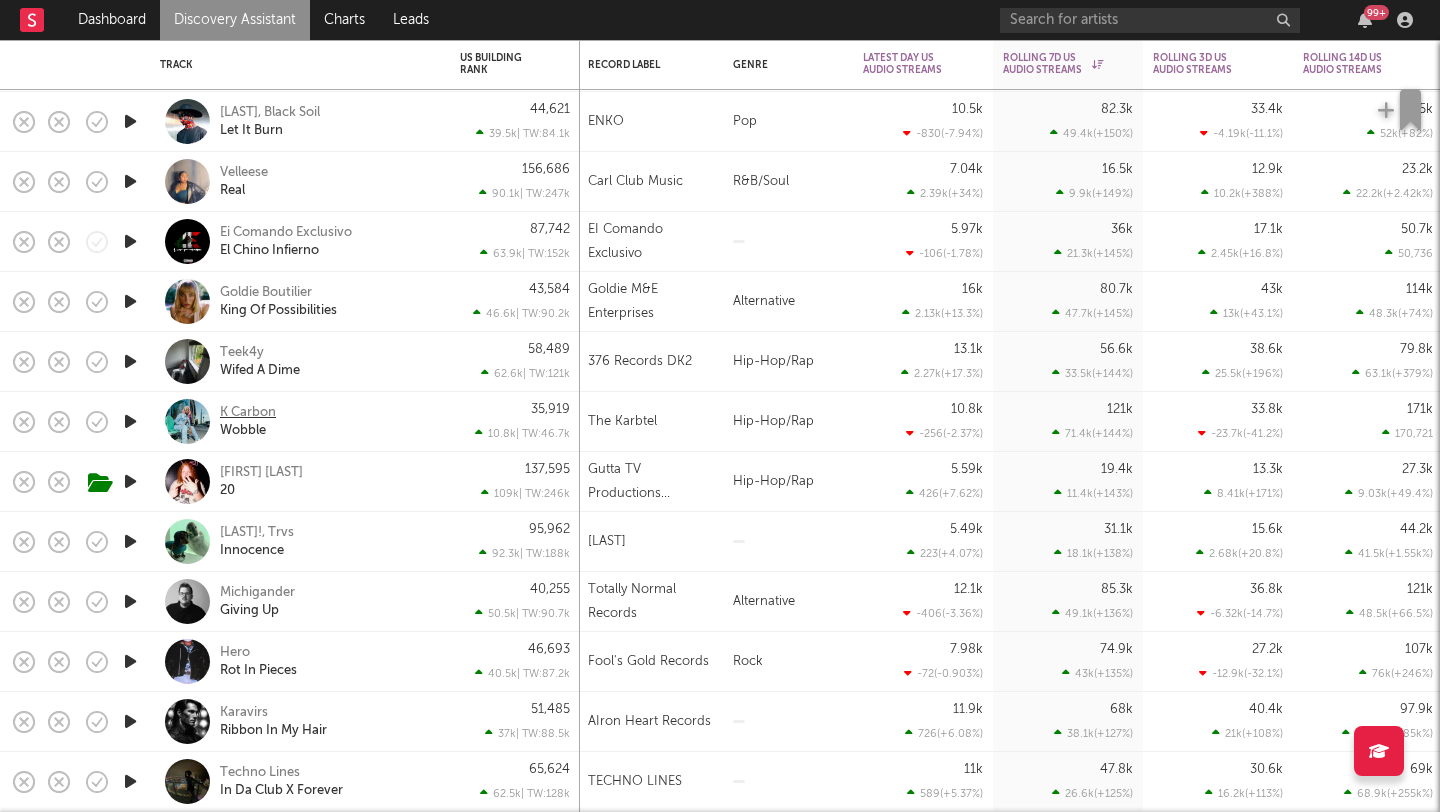 click on "K Carbon" at bounding box center (248, 413) 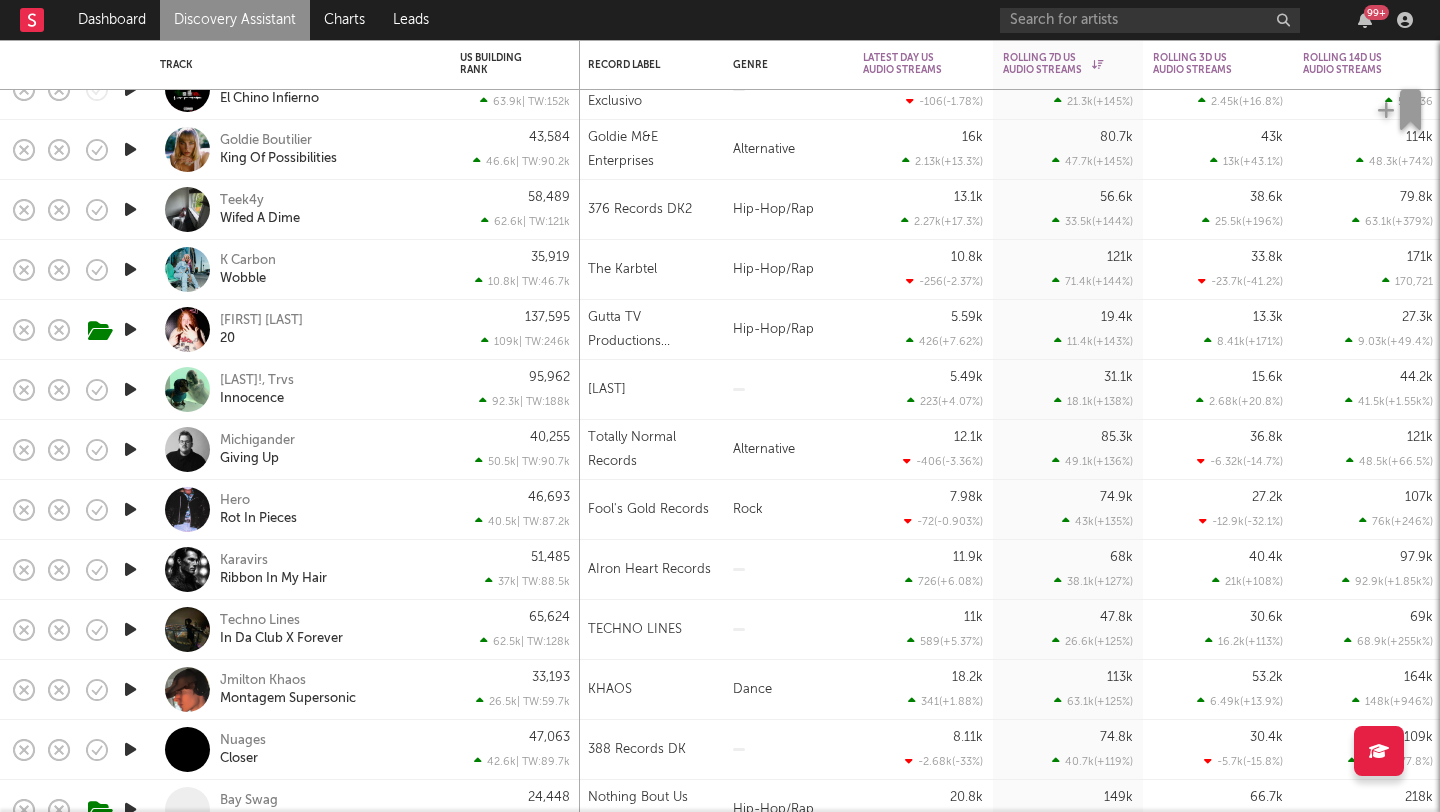 click at bounding box center [130, 449] 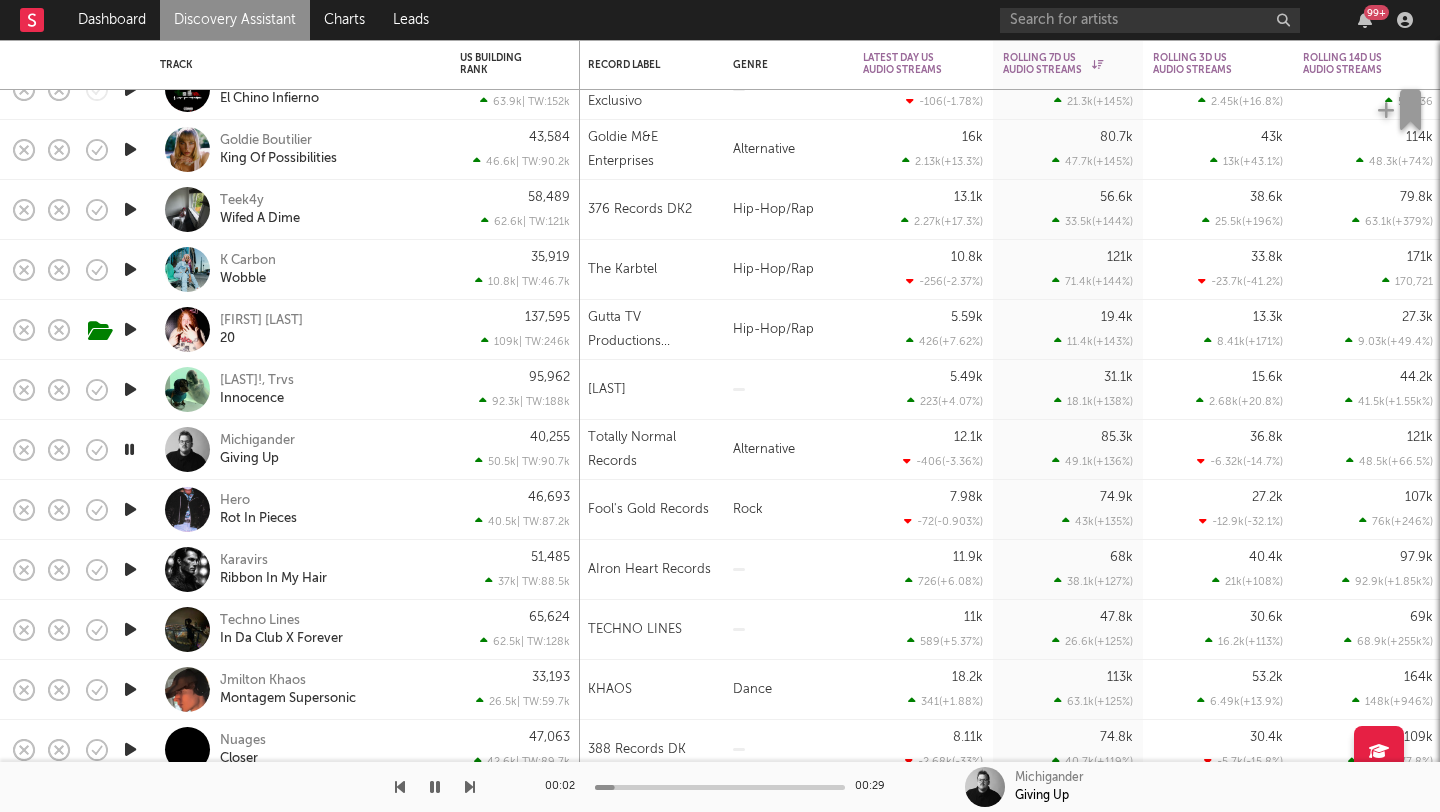 click at bounding box center (129, 449) 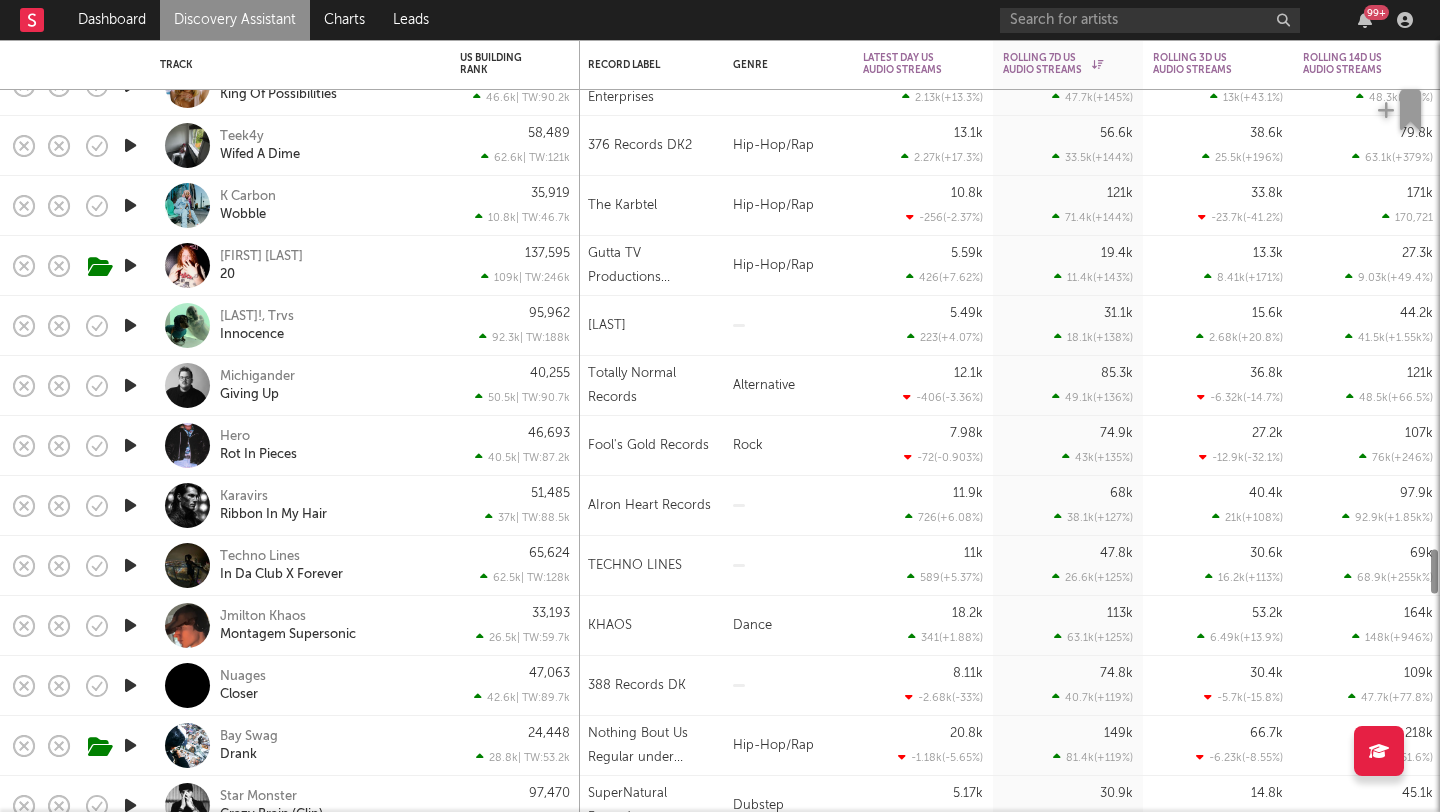 click at bounding box center [130, 445] 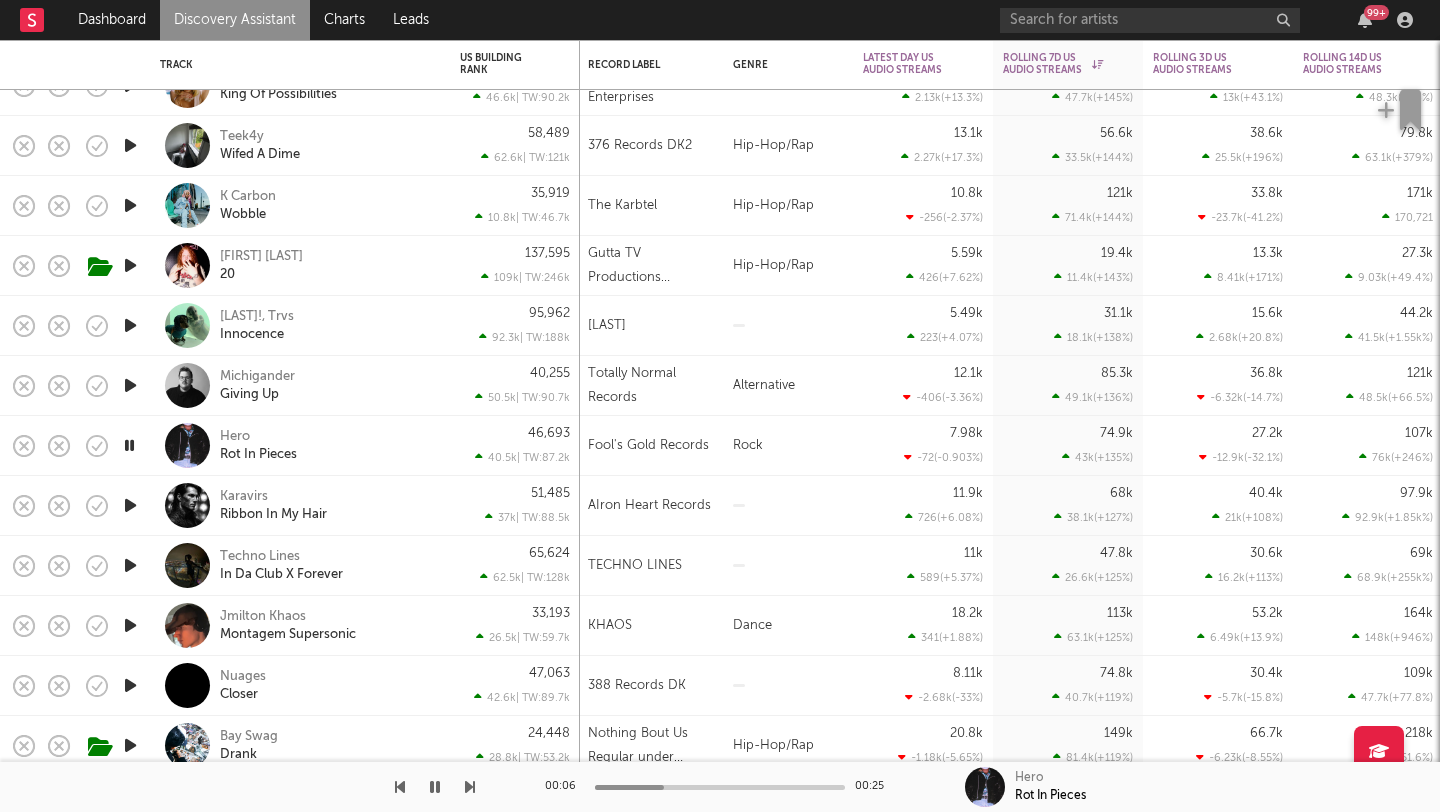 click at bounding box center (129, 445) 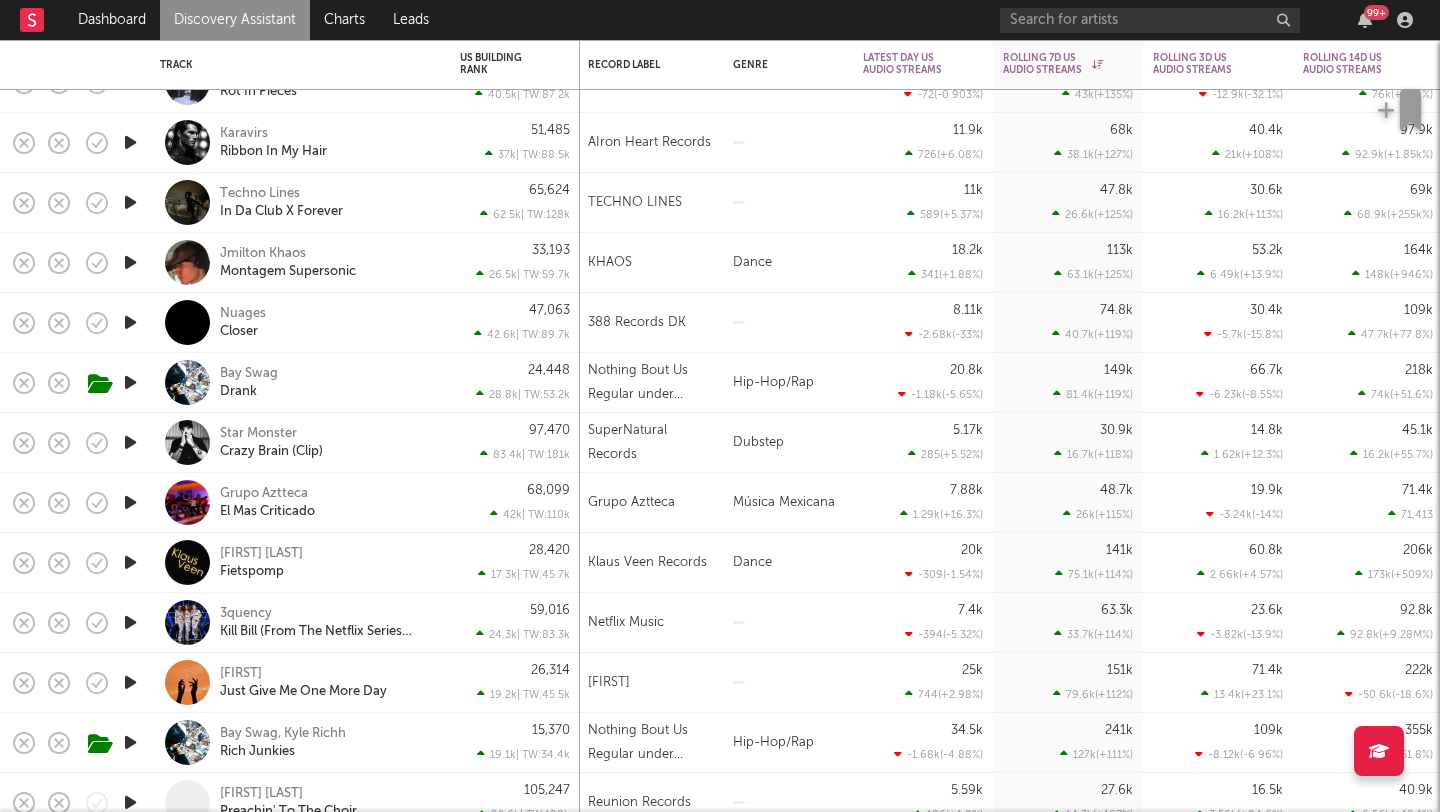 click at bounding box center (130, 442) 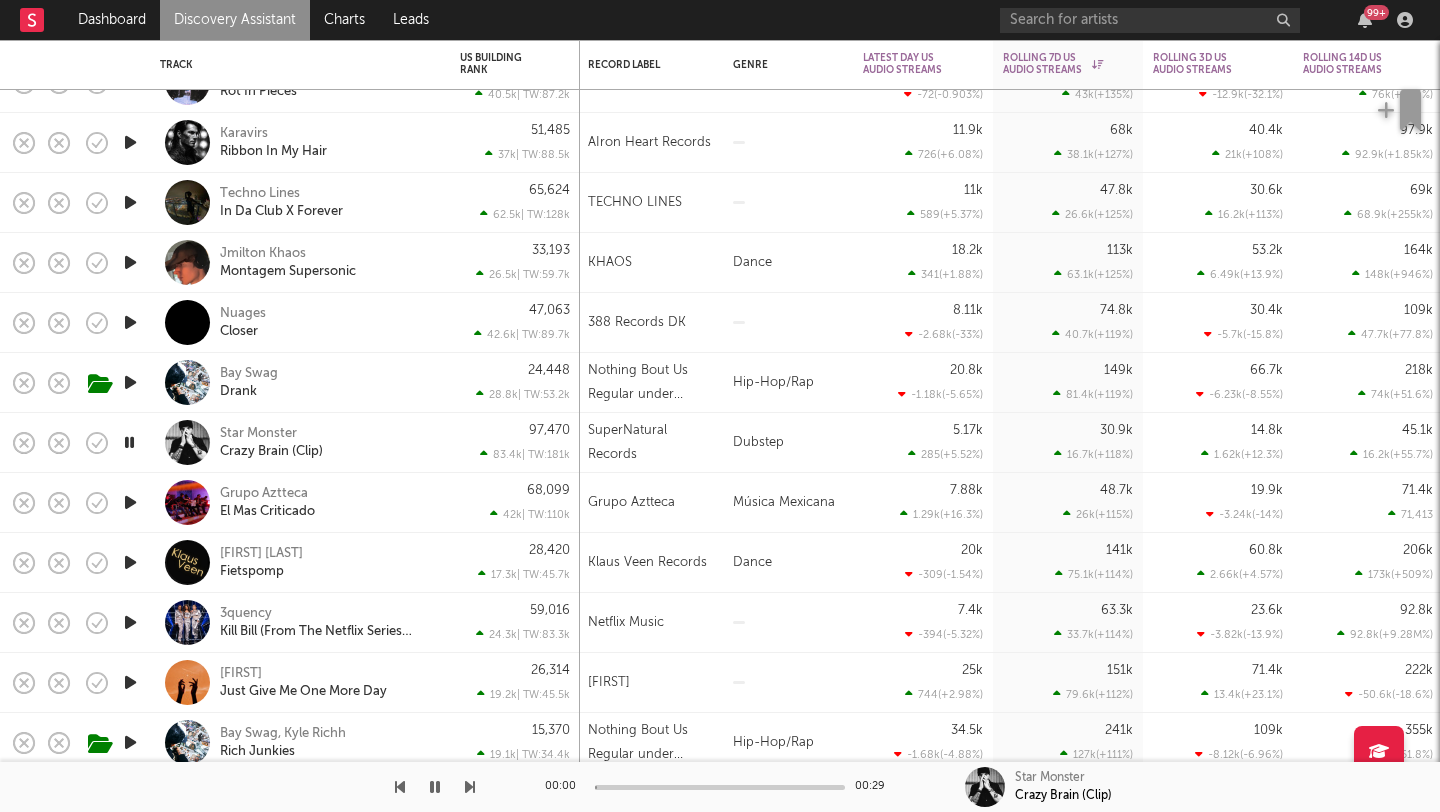 click at bounding box center [129, 442] 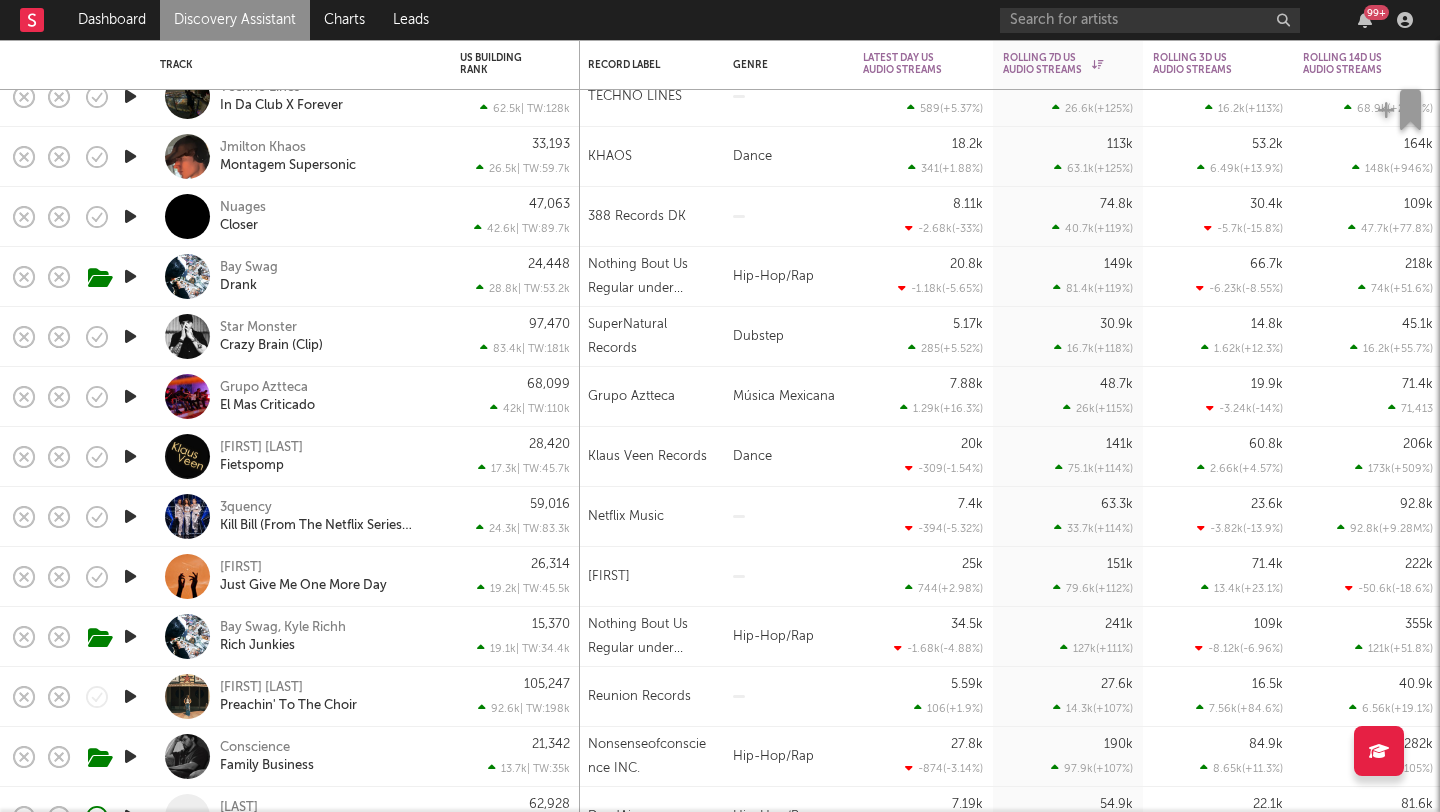 click at bounding box center (130, 456) 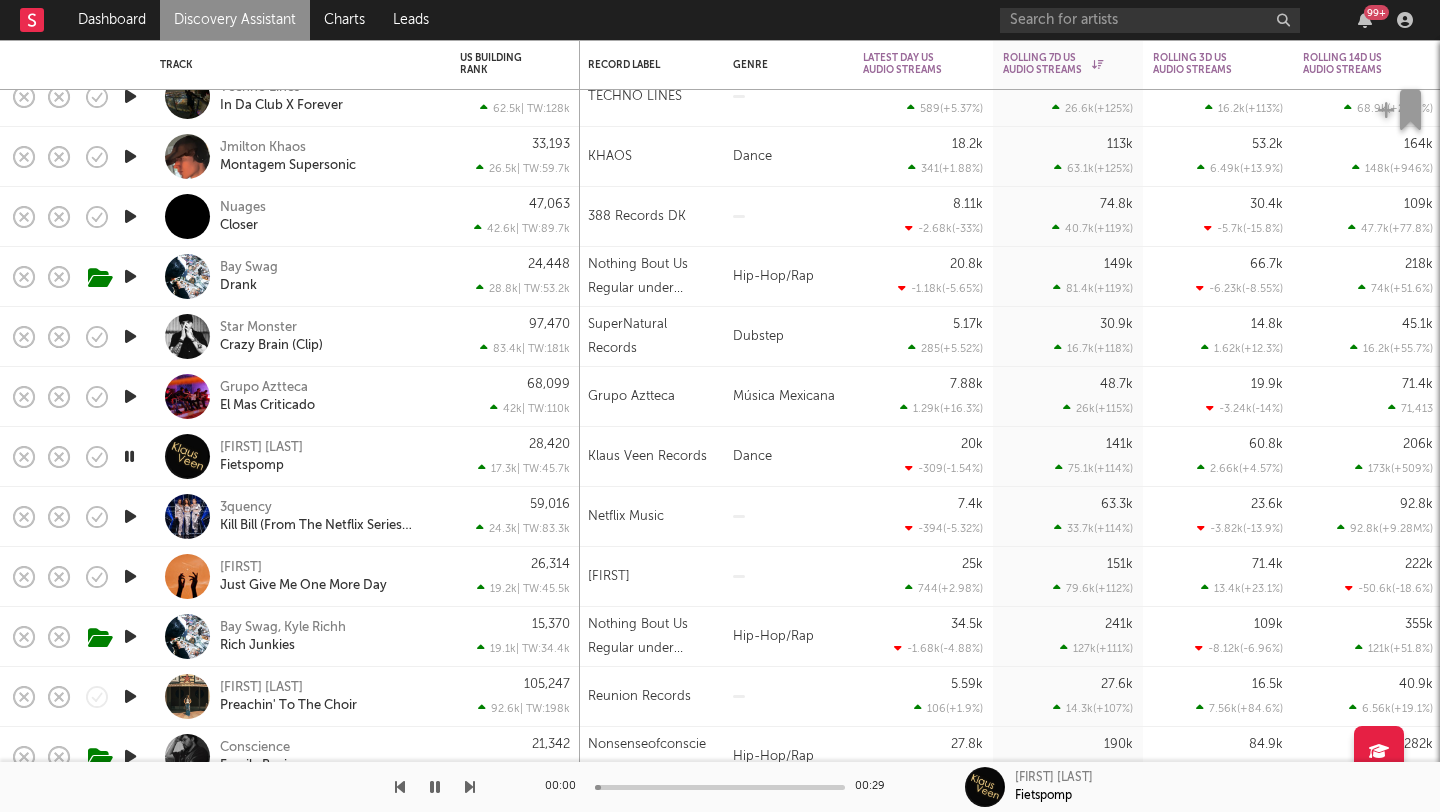 click at bounding box center (129, 456) 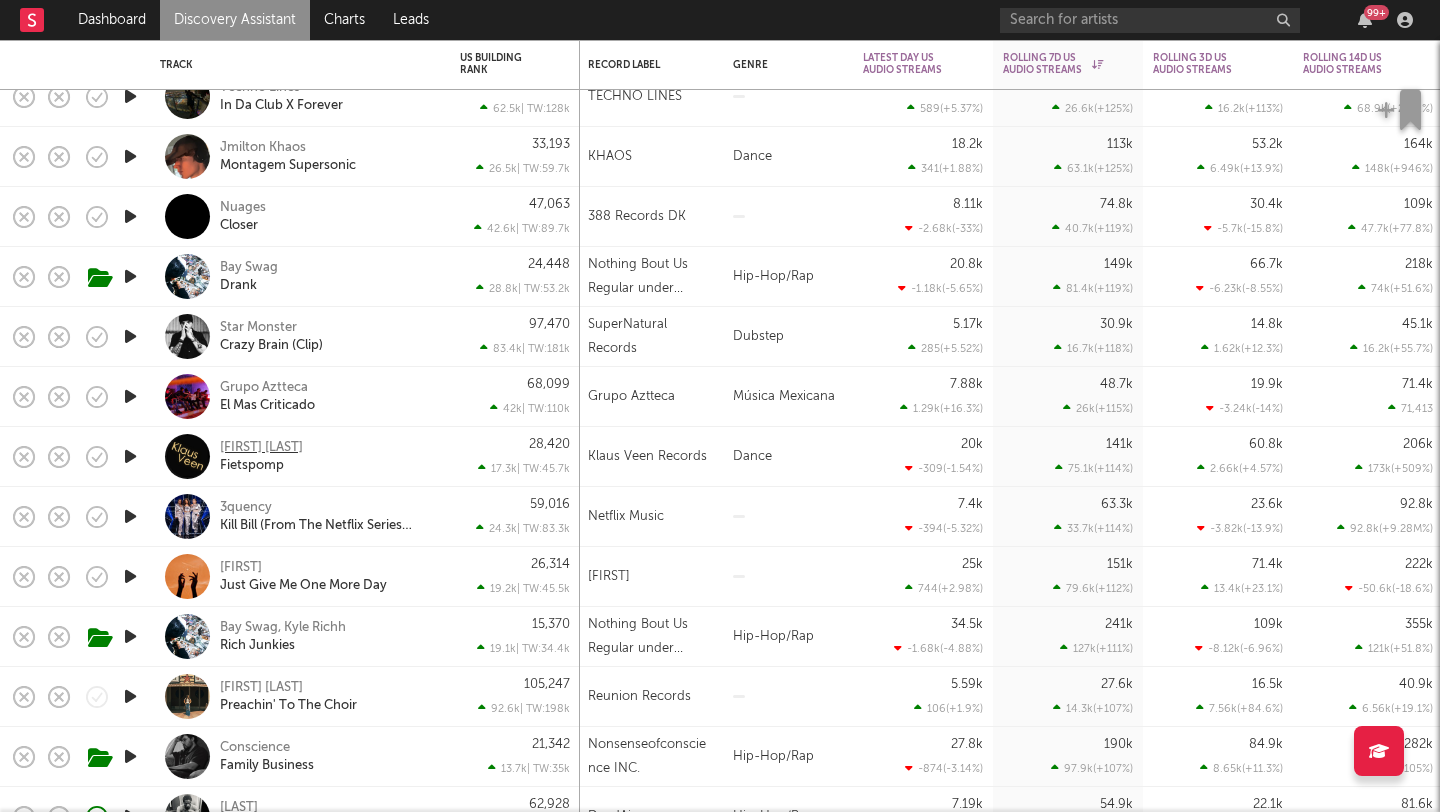 click on "Klaus Veen" at bounding box center [261, 448] 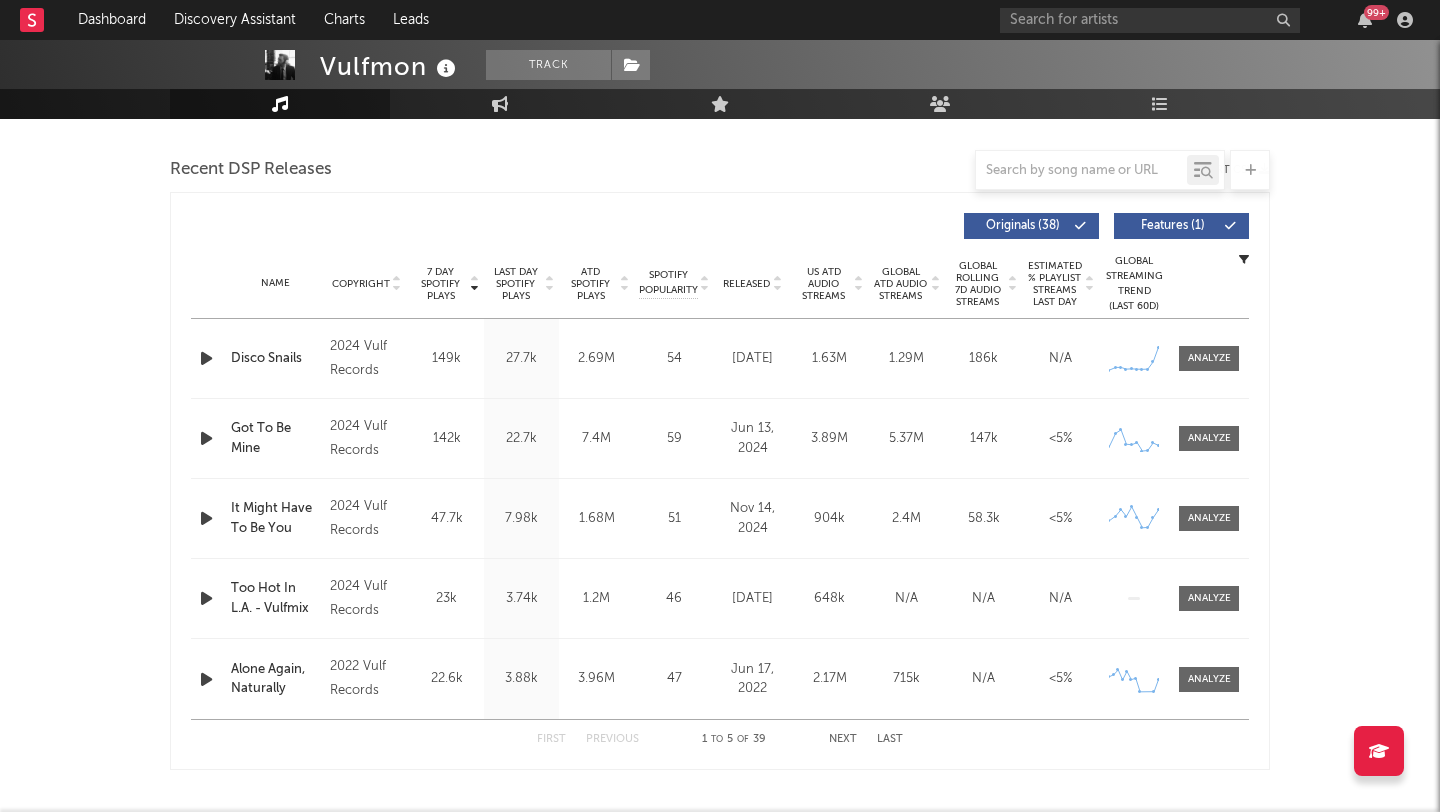 scroll, scrollTop: 526, scrollLeft: 0, axis: vertical 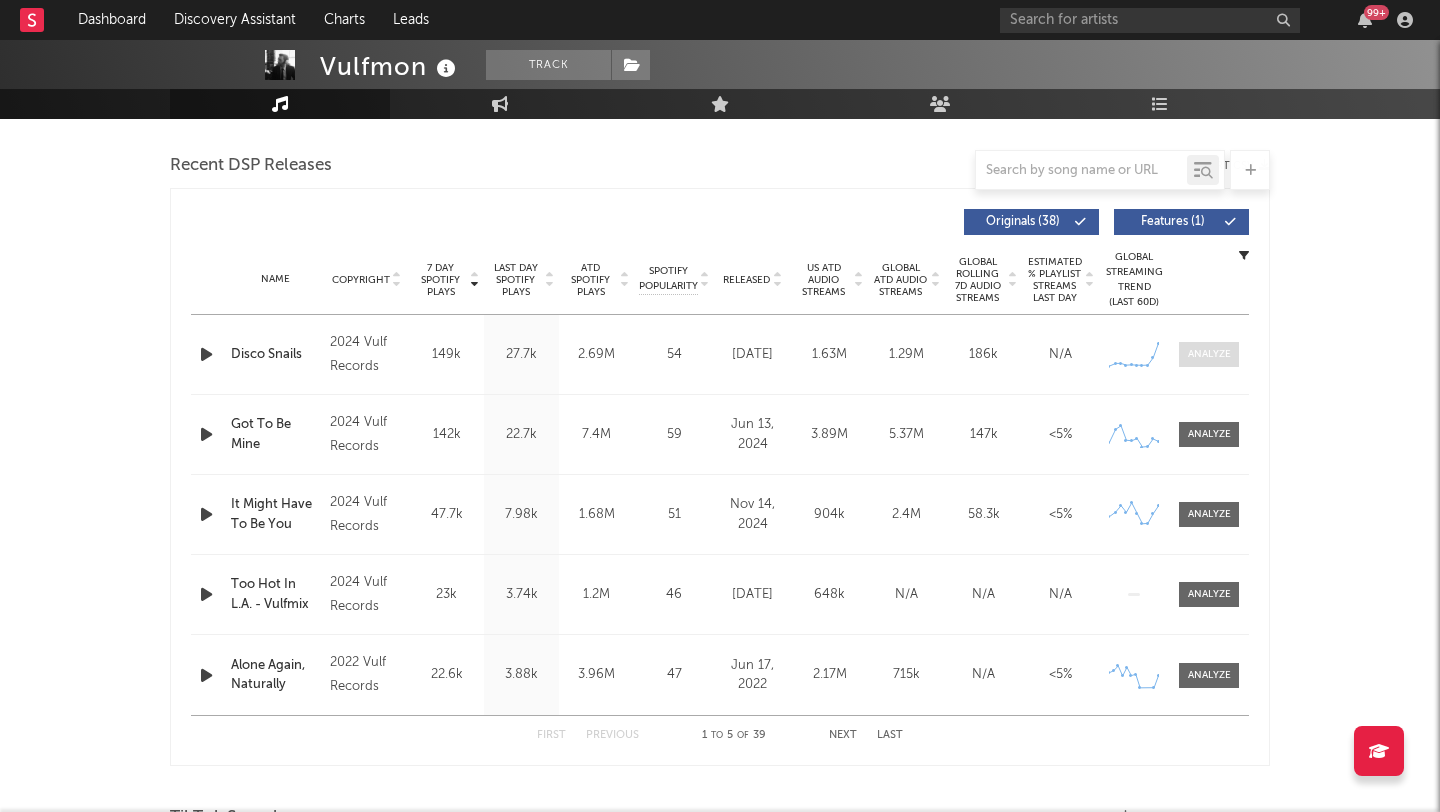 click at bounding box center (1209, 354) 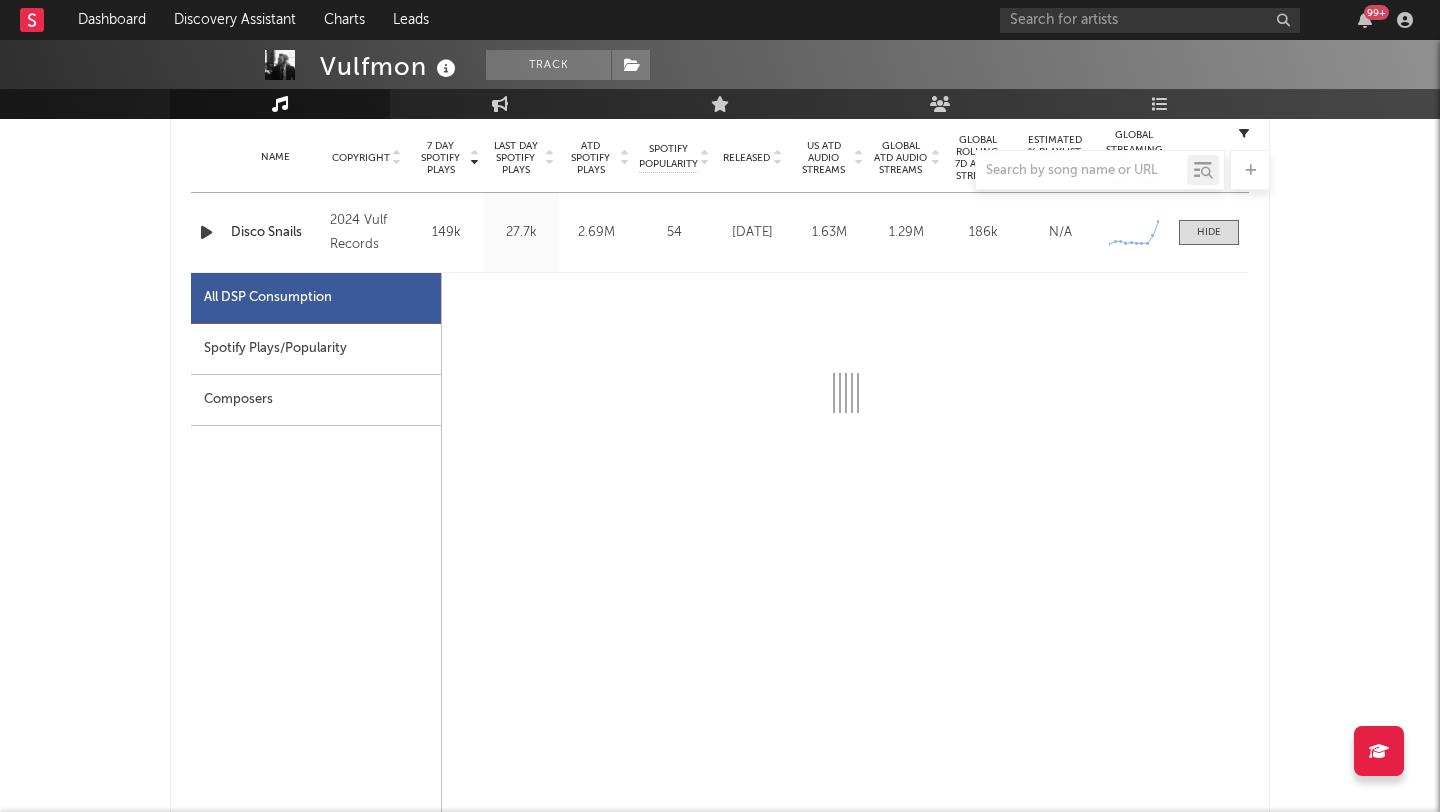 scroll, scrollTop: 640, scrollLeft: 0, axis: vertical 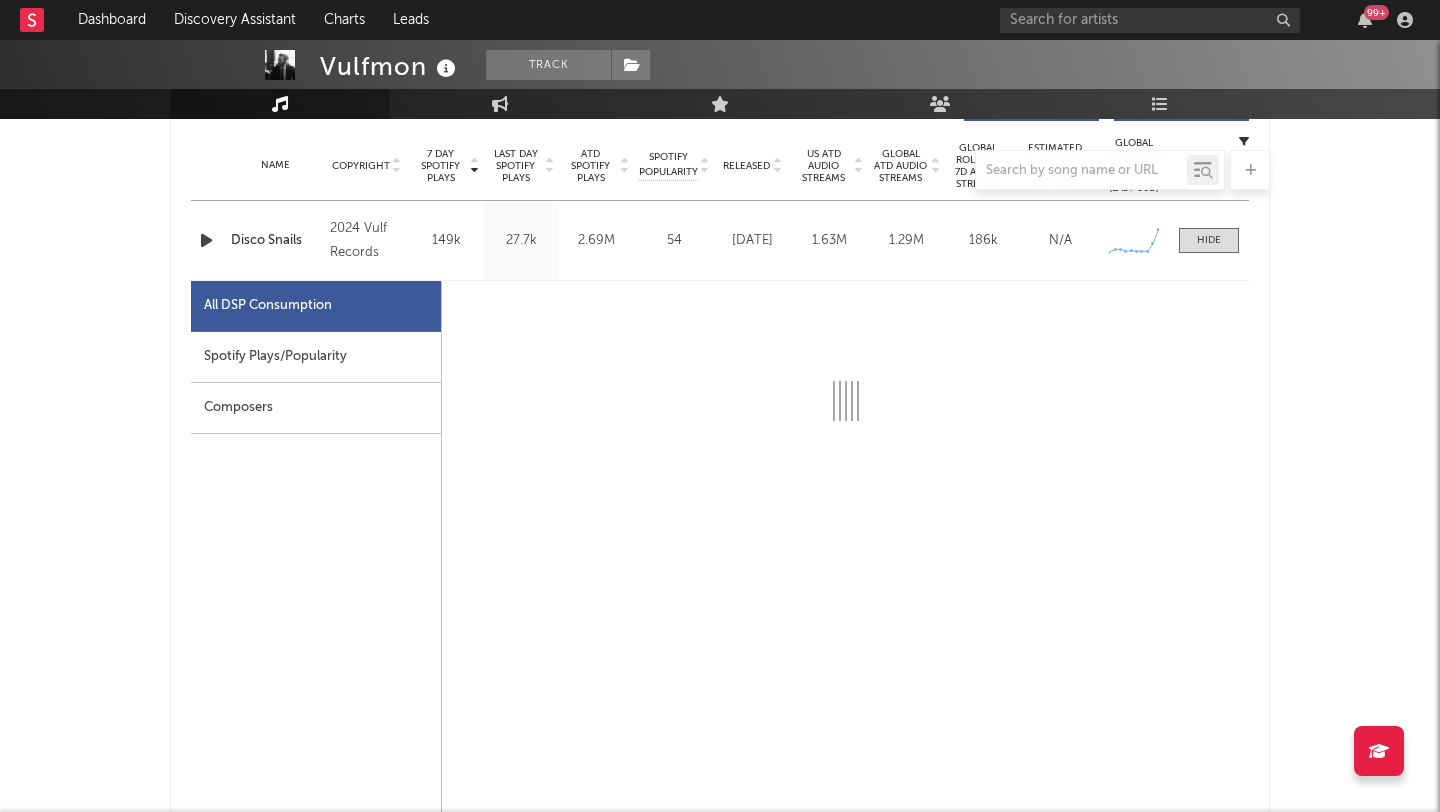 select on "6m" 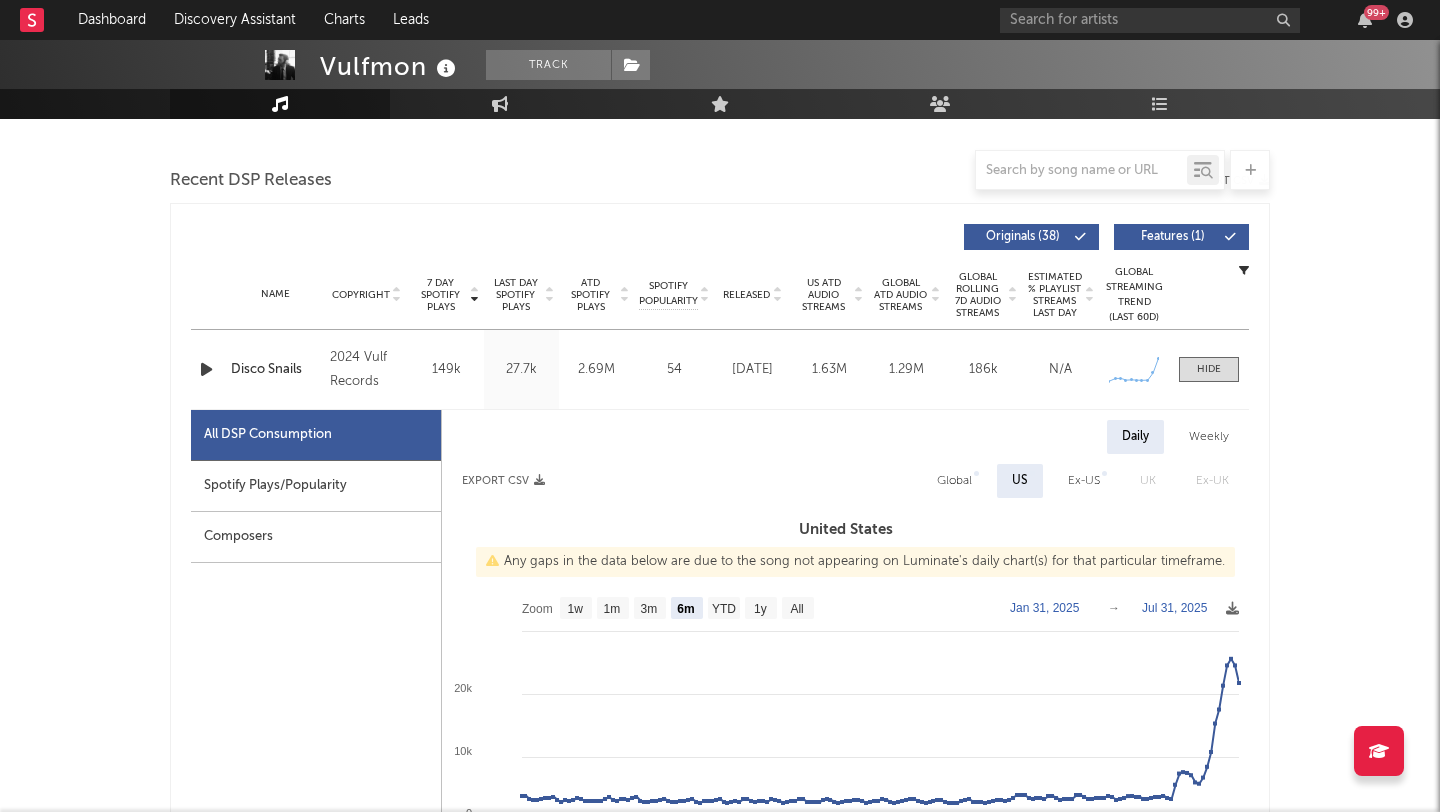 scroll, scrollTop: 425, scrollLeft: 0, axis: vertical 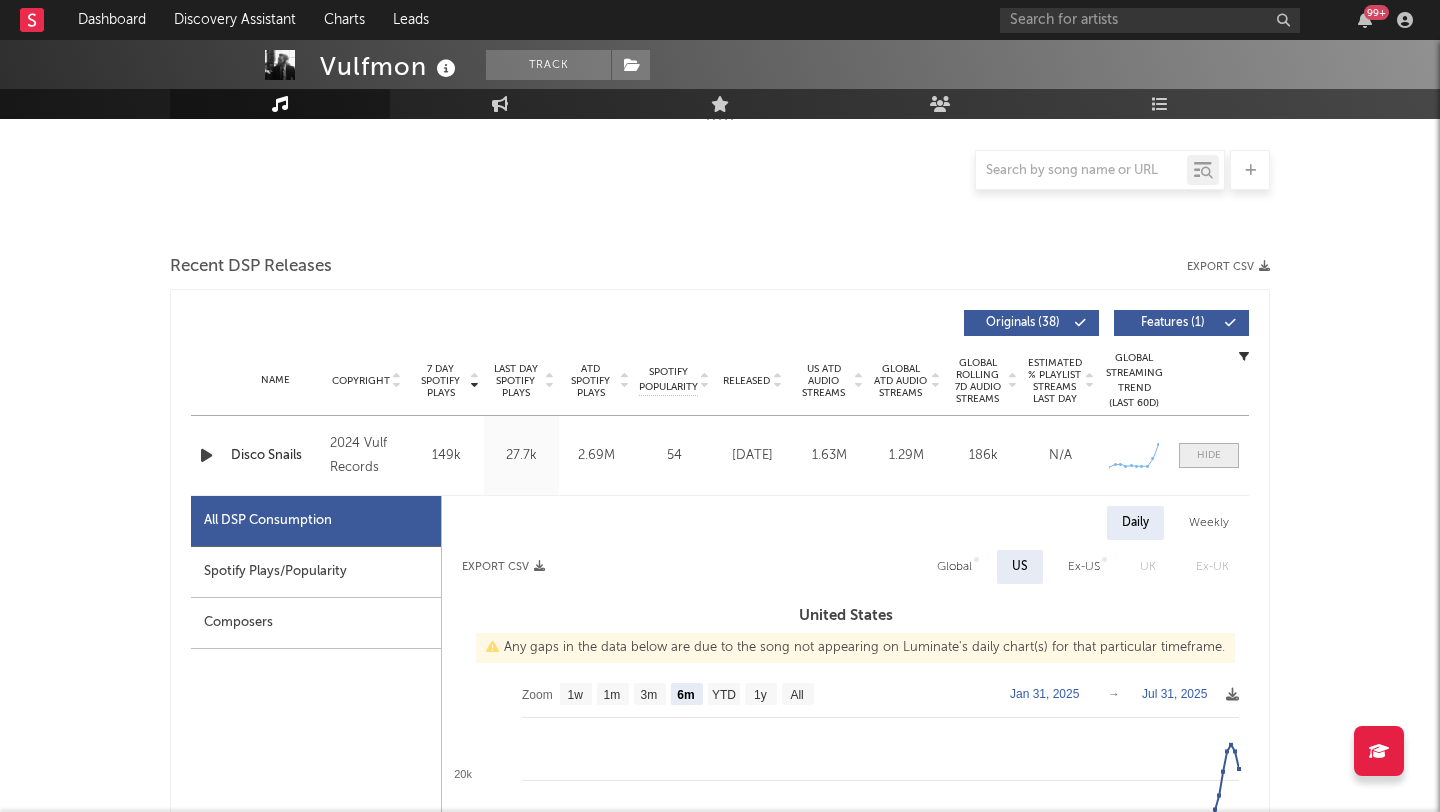 click at bounding box center [1209, 455] 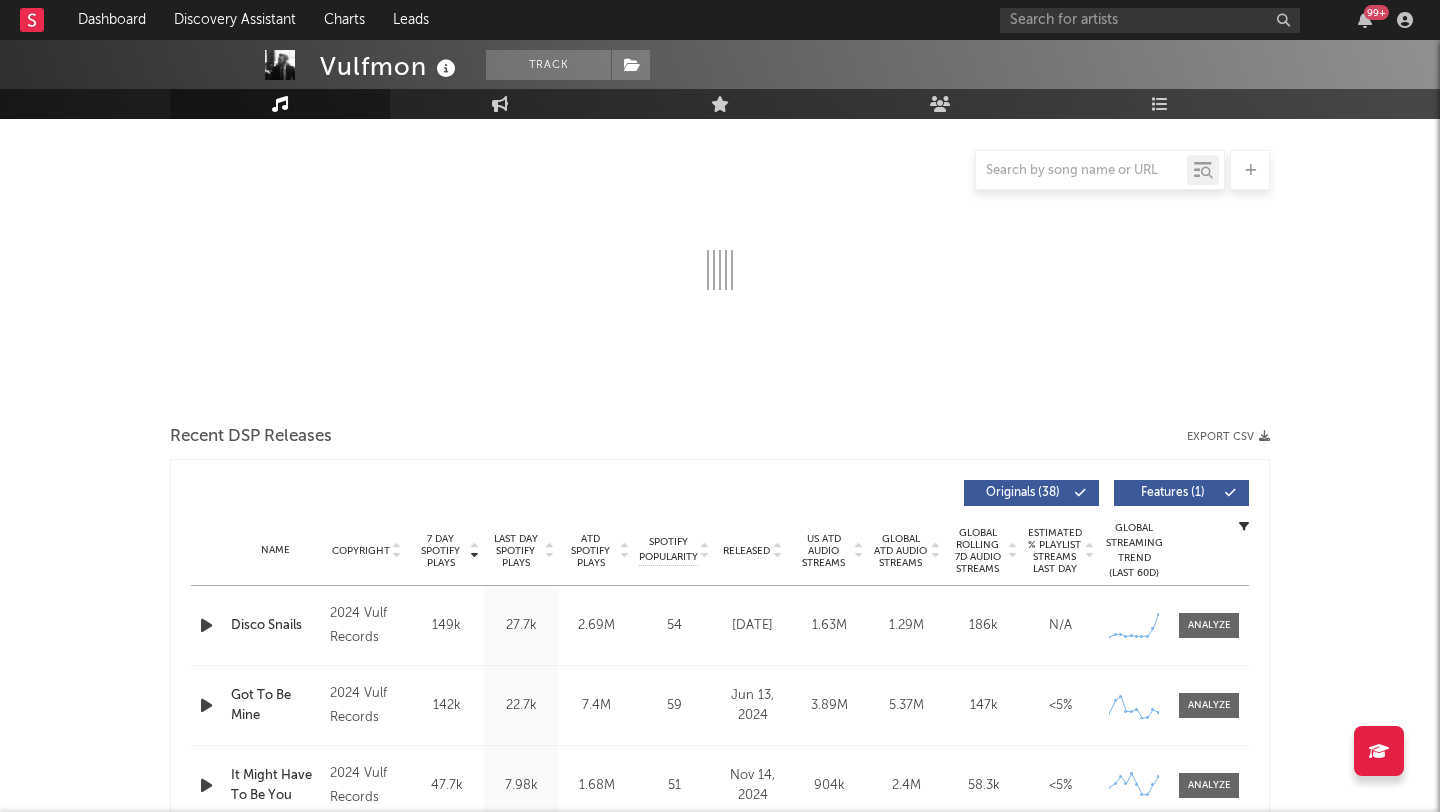scroll, scrollTop: 193, scrollLeft: 0, axis: vertical 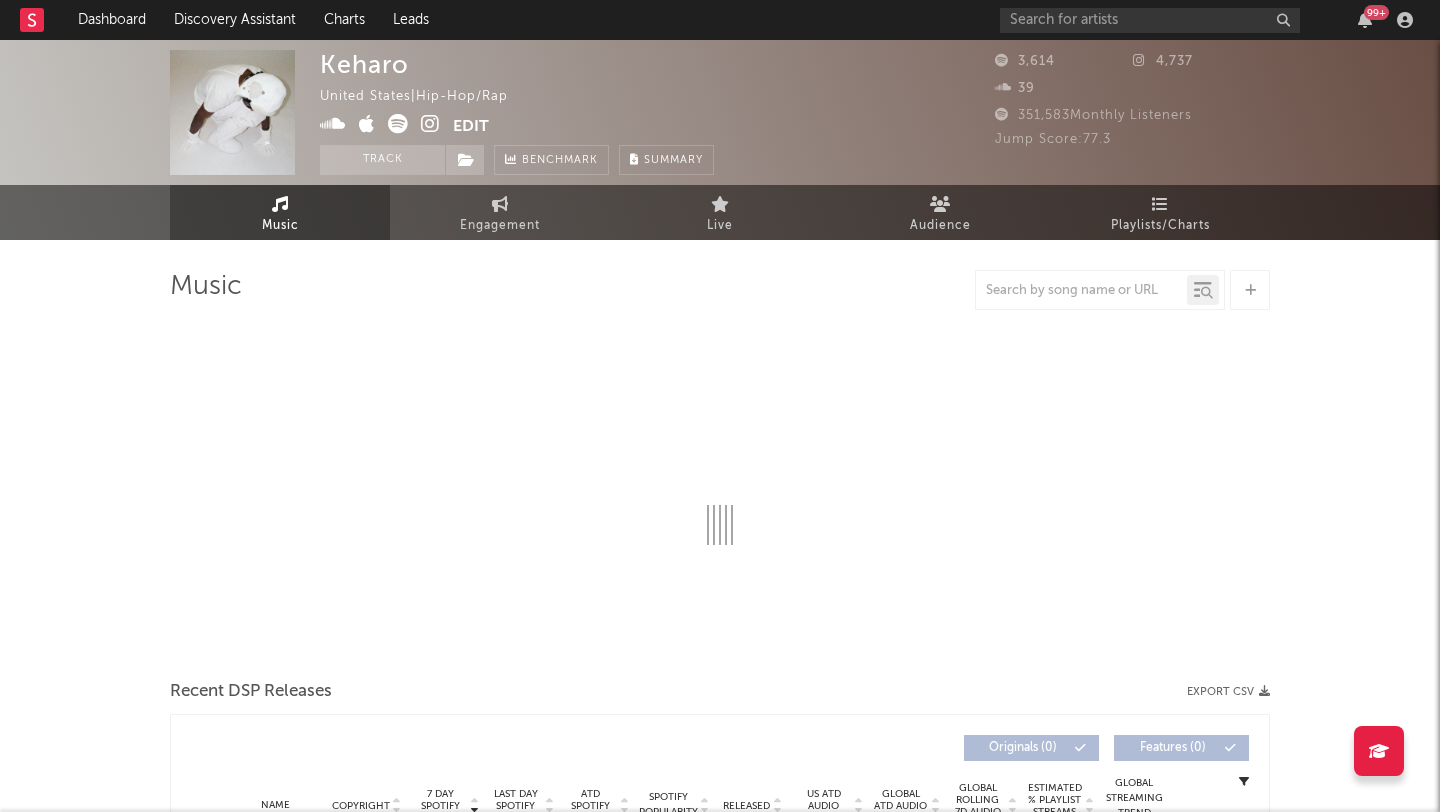 select on "6m" 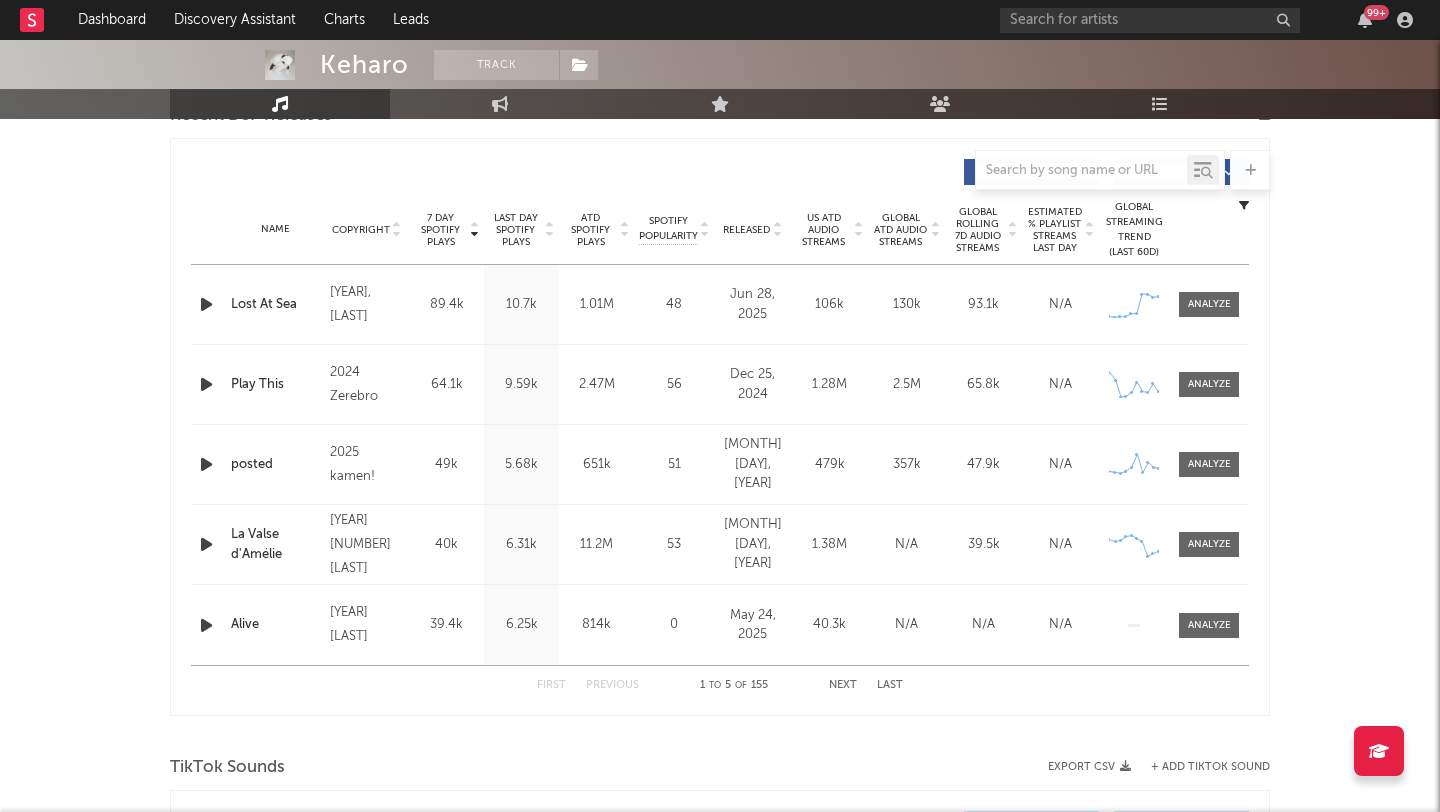 scroll, scrollTop: 733, scrollLeft: 0, axis: vertical 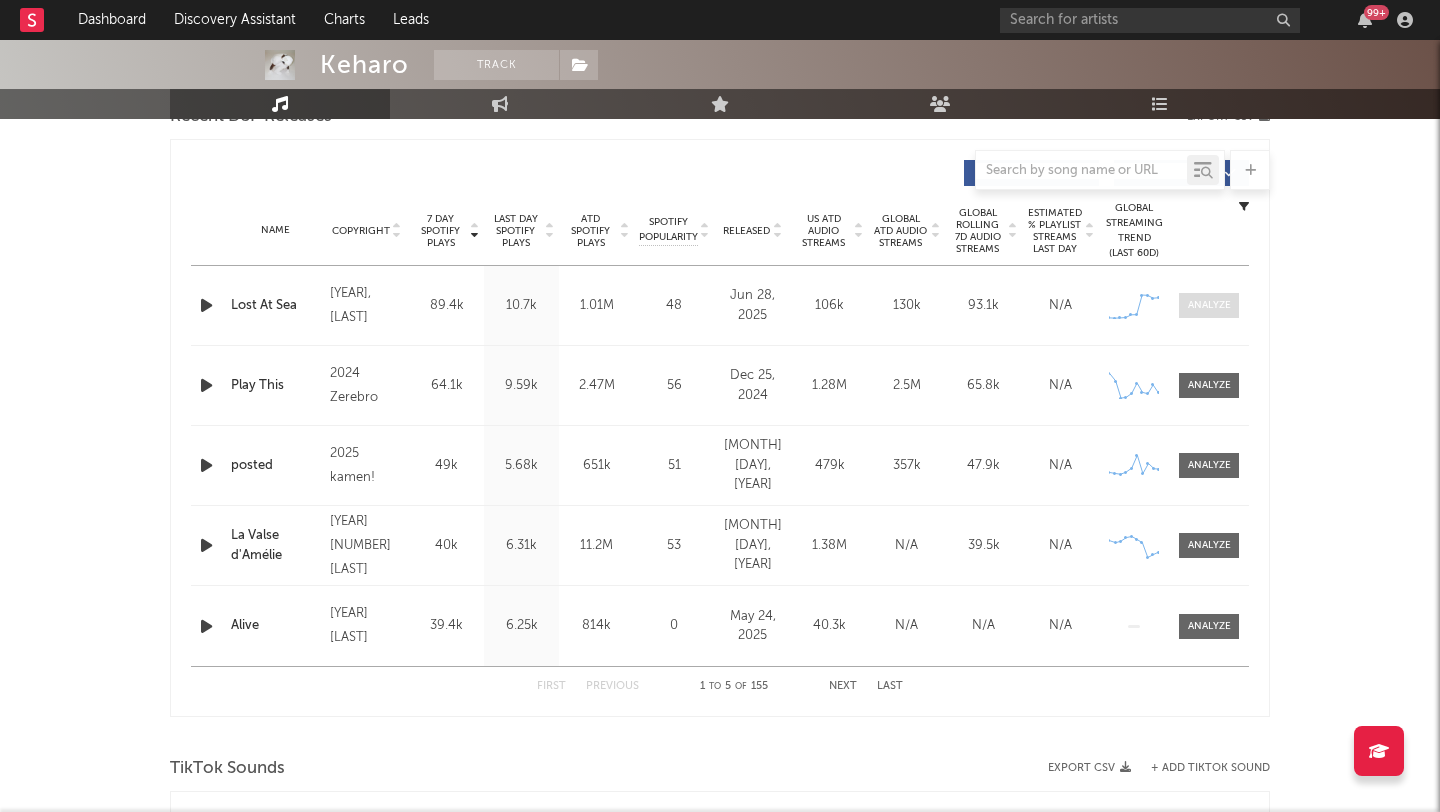 click at bounding box center (1209, 305) 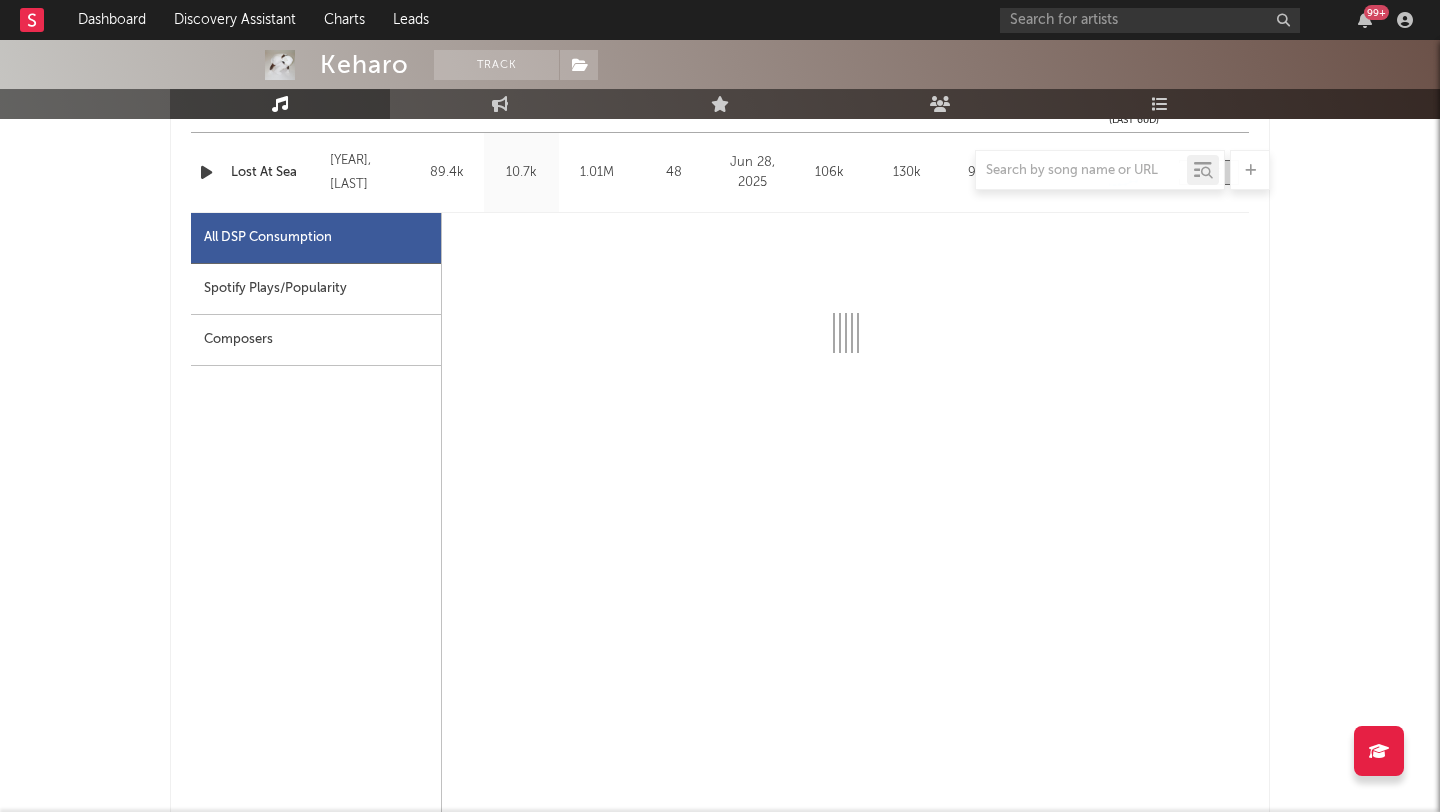 scroll, scrollTop: 867, scrollLeft: 0, axis: vertical 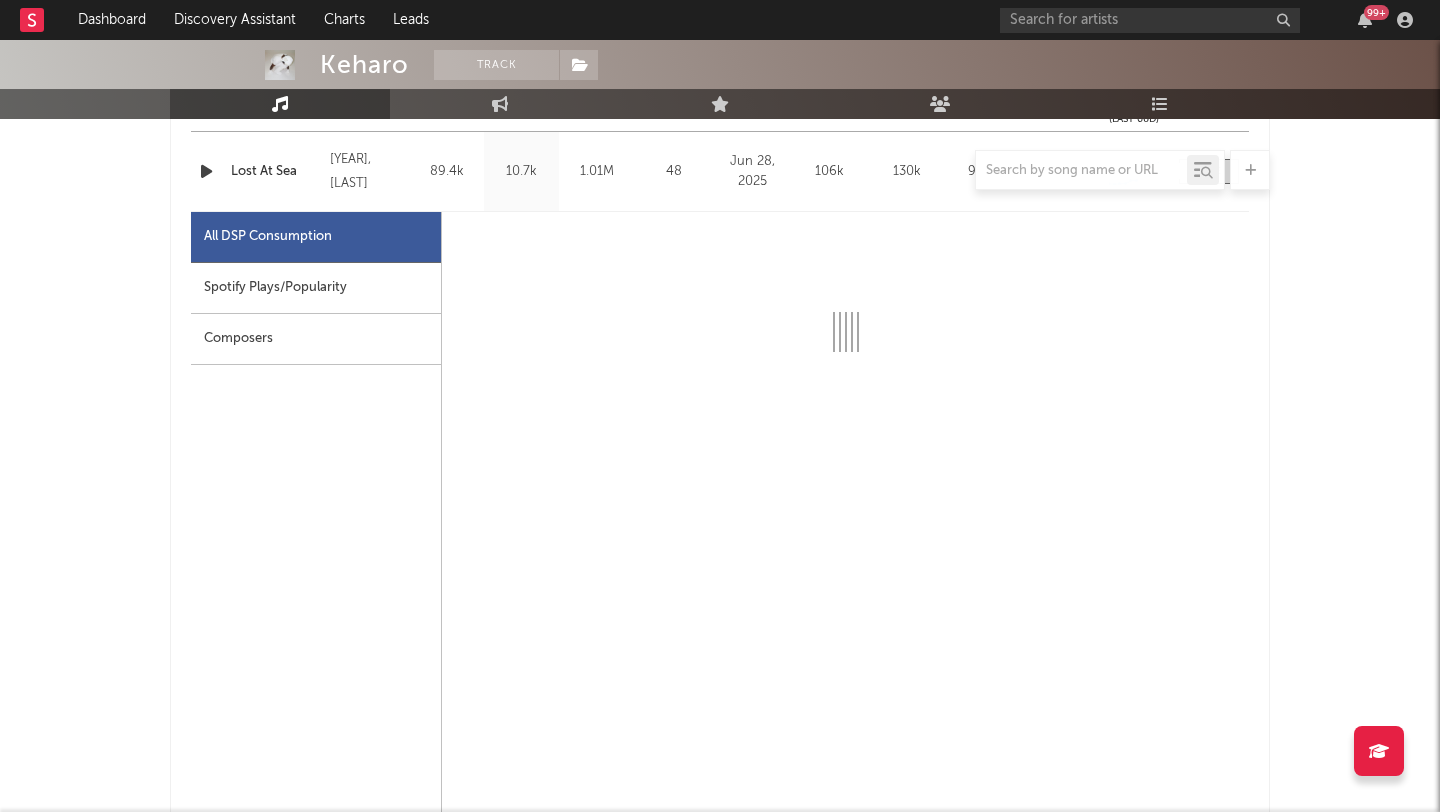 select on "1w" 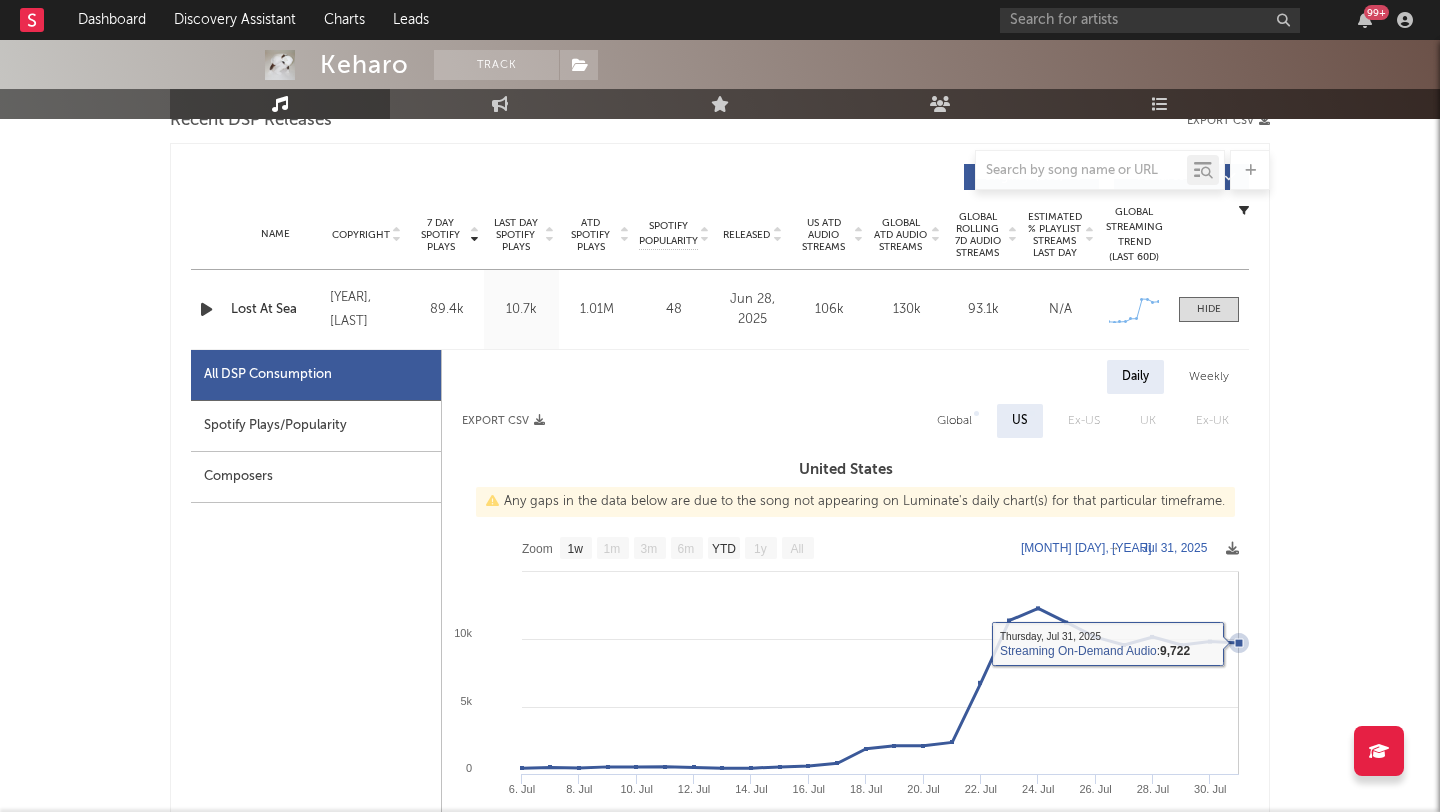 scroll, scrollTop: 640, scrollLeft: 0, axis: vertical 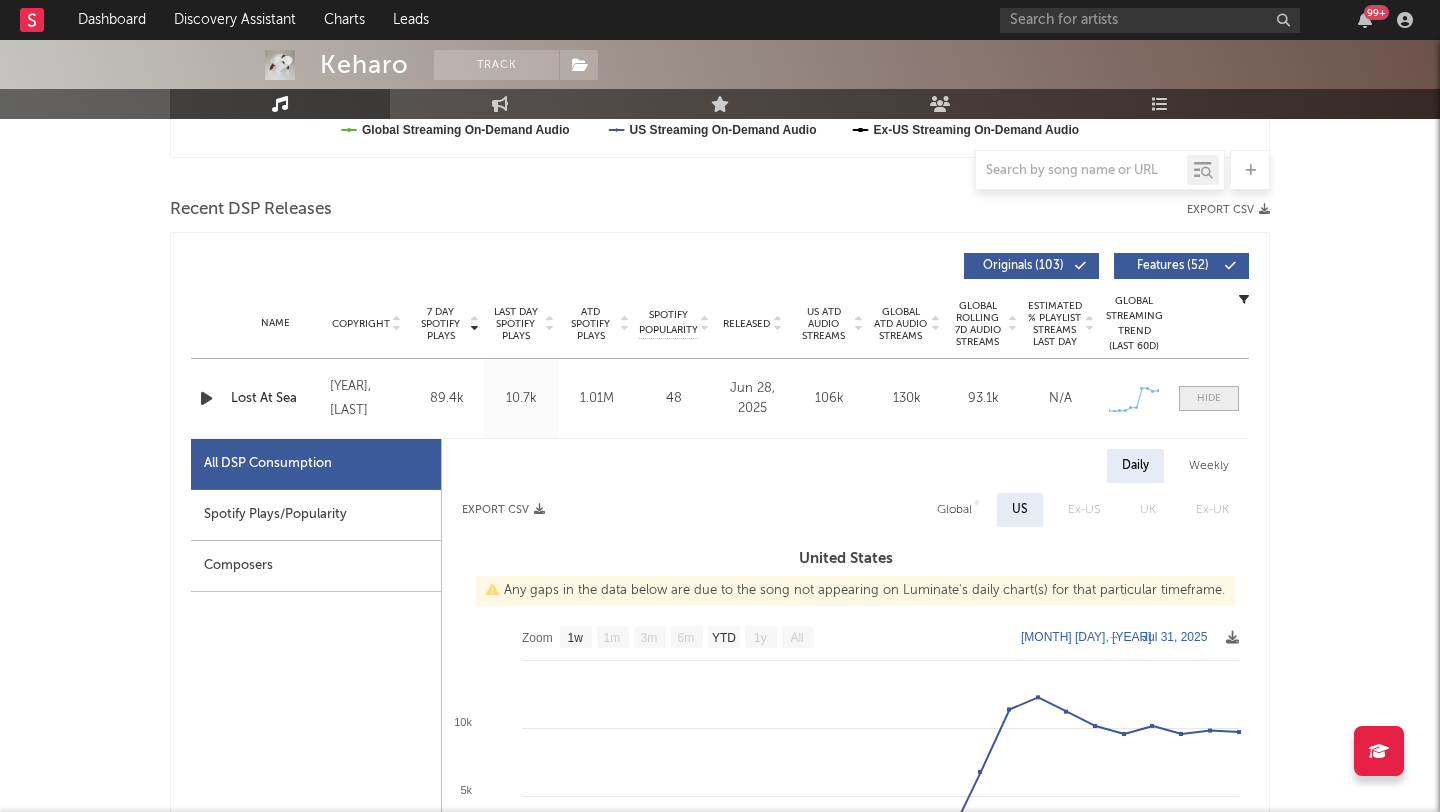 click at bounding box center (1209, 398) 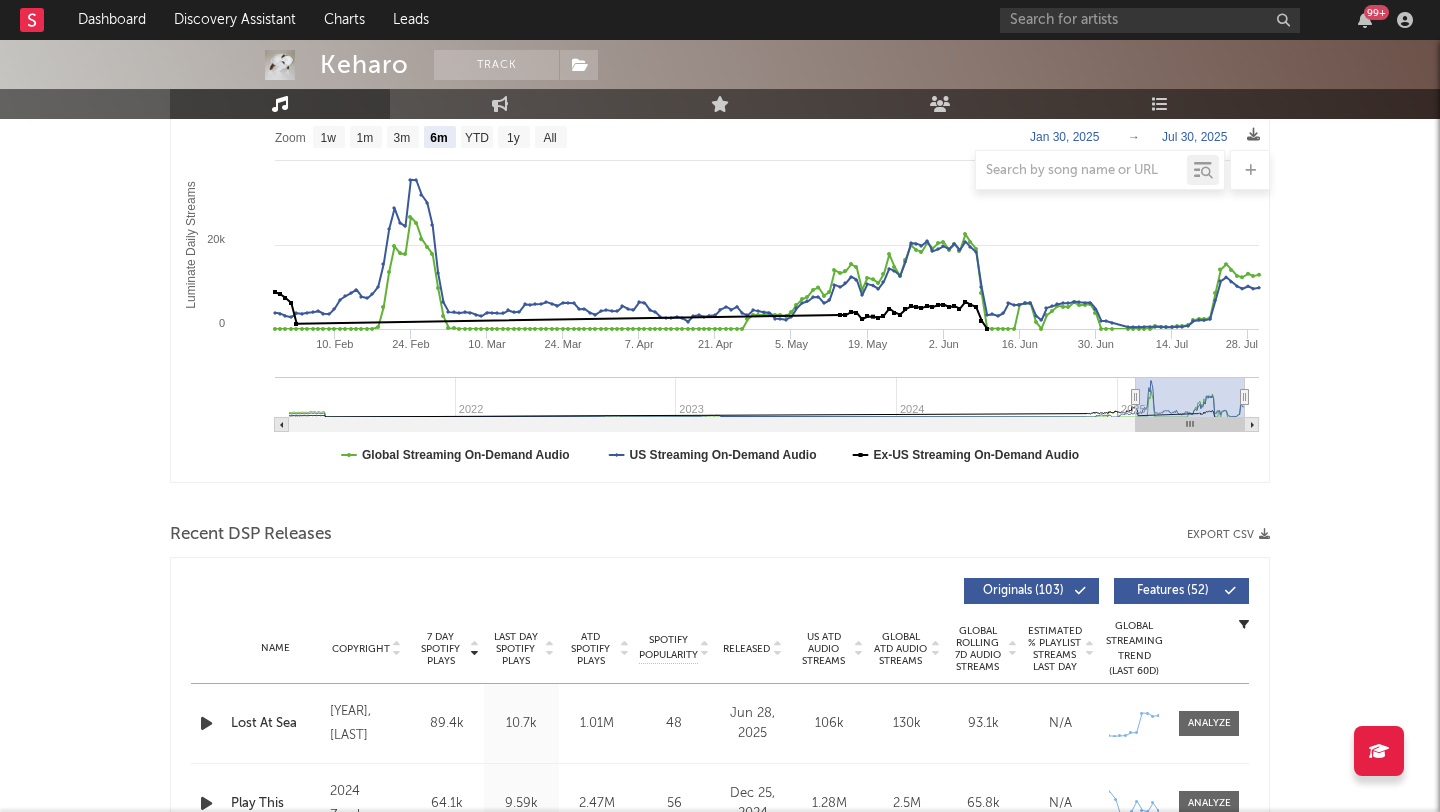 scroll, scrollTop: 0, scrollLeft: 0, axis: both 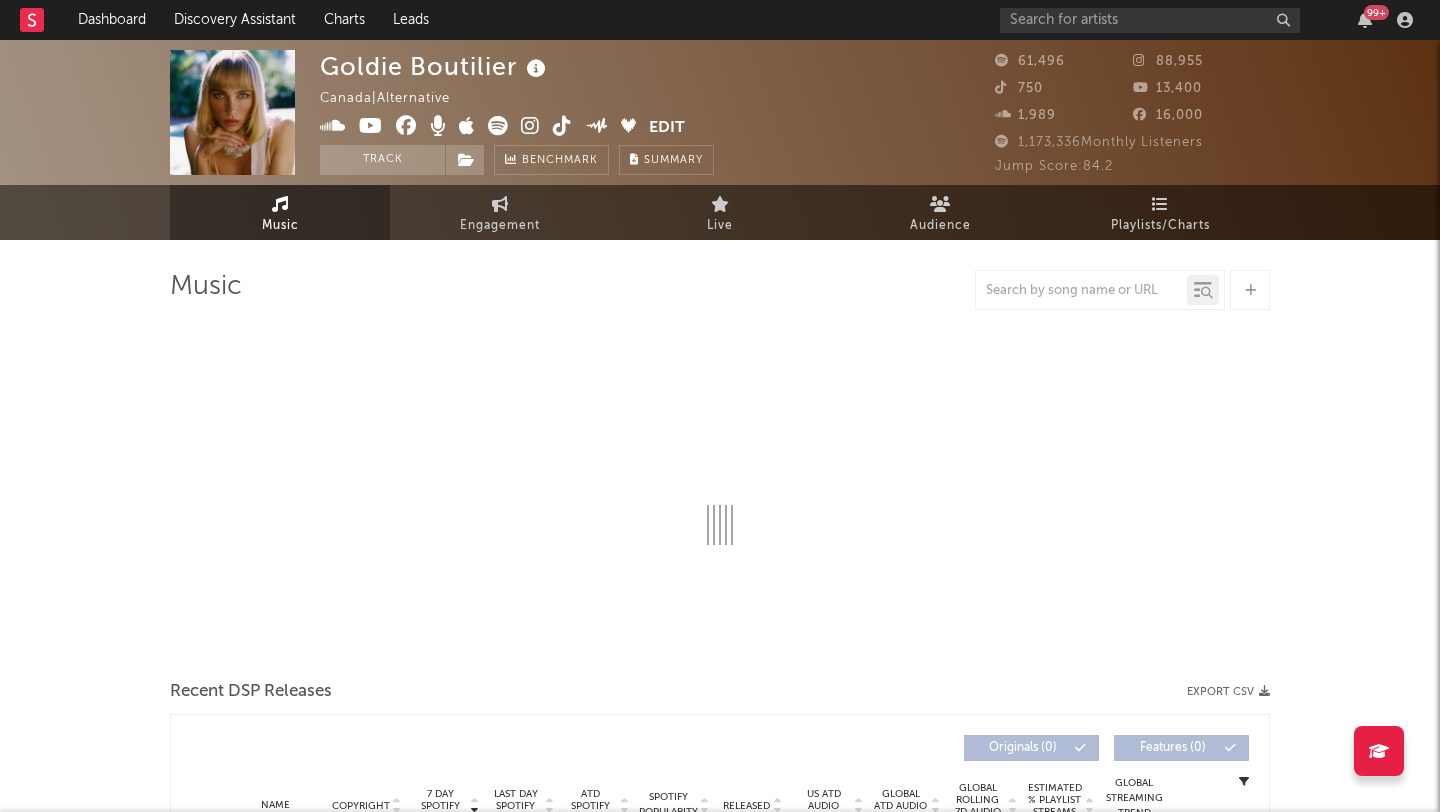 select on "6m" 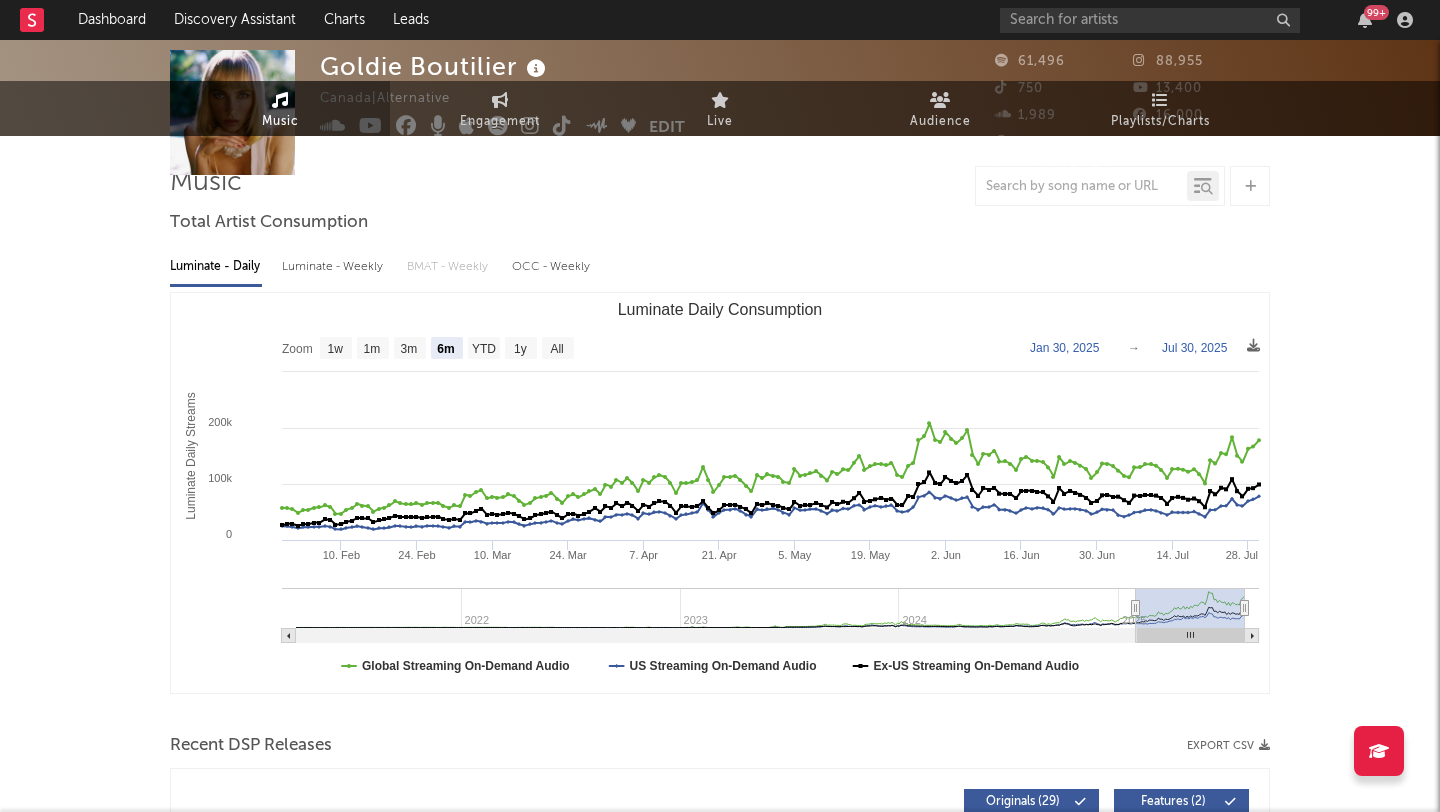 scroll, scrollTop: 0, scrollLeft: 0, axis: both 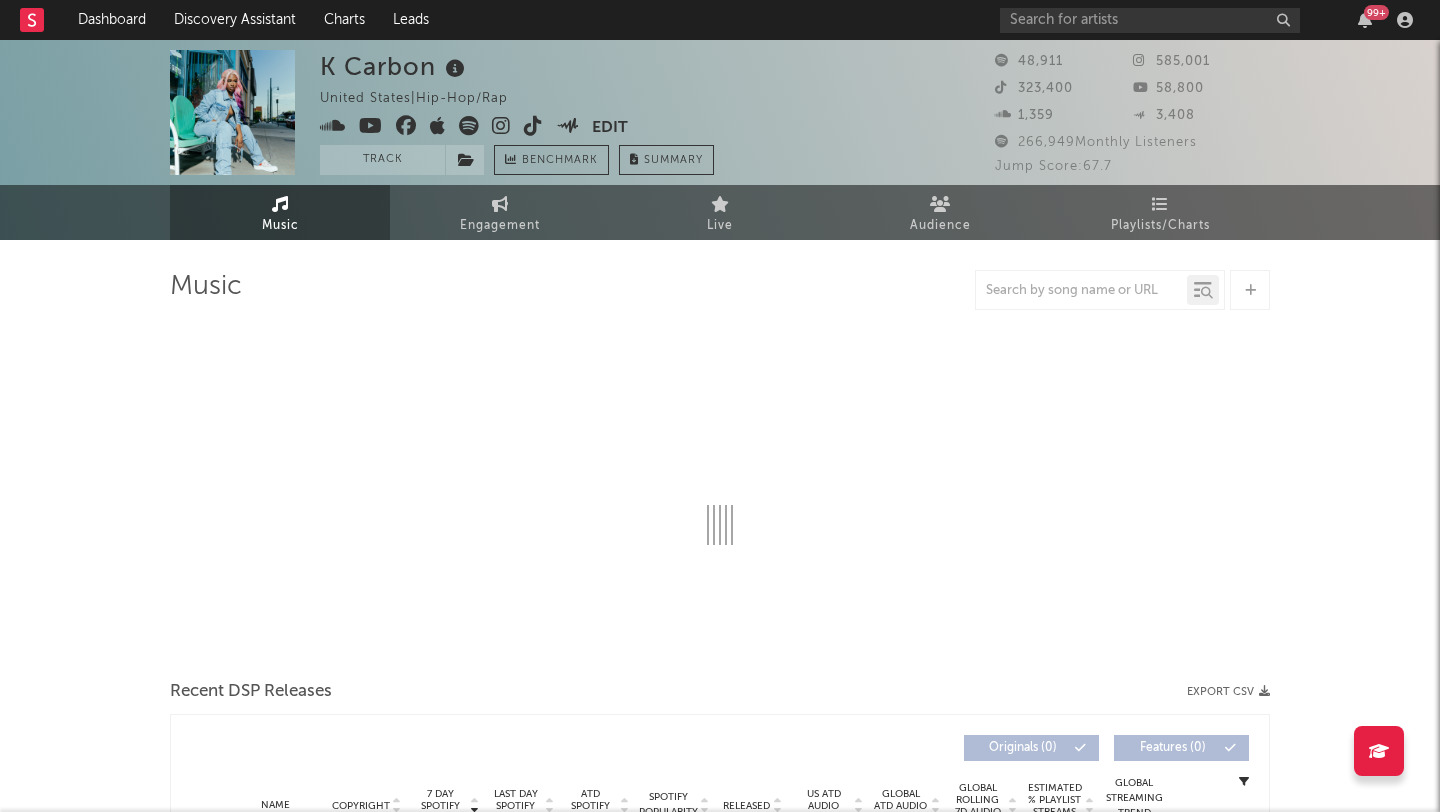 select on "6m" 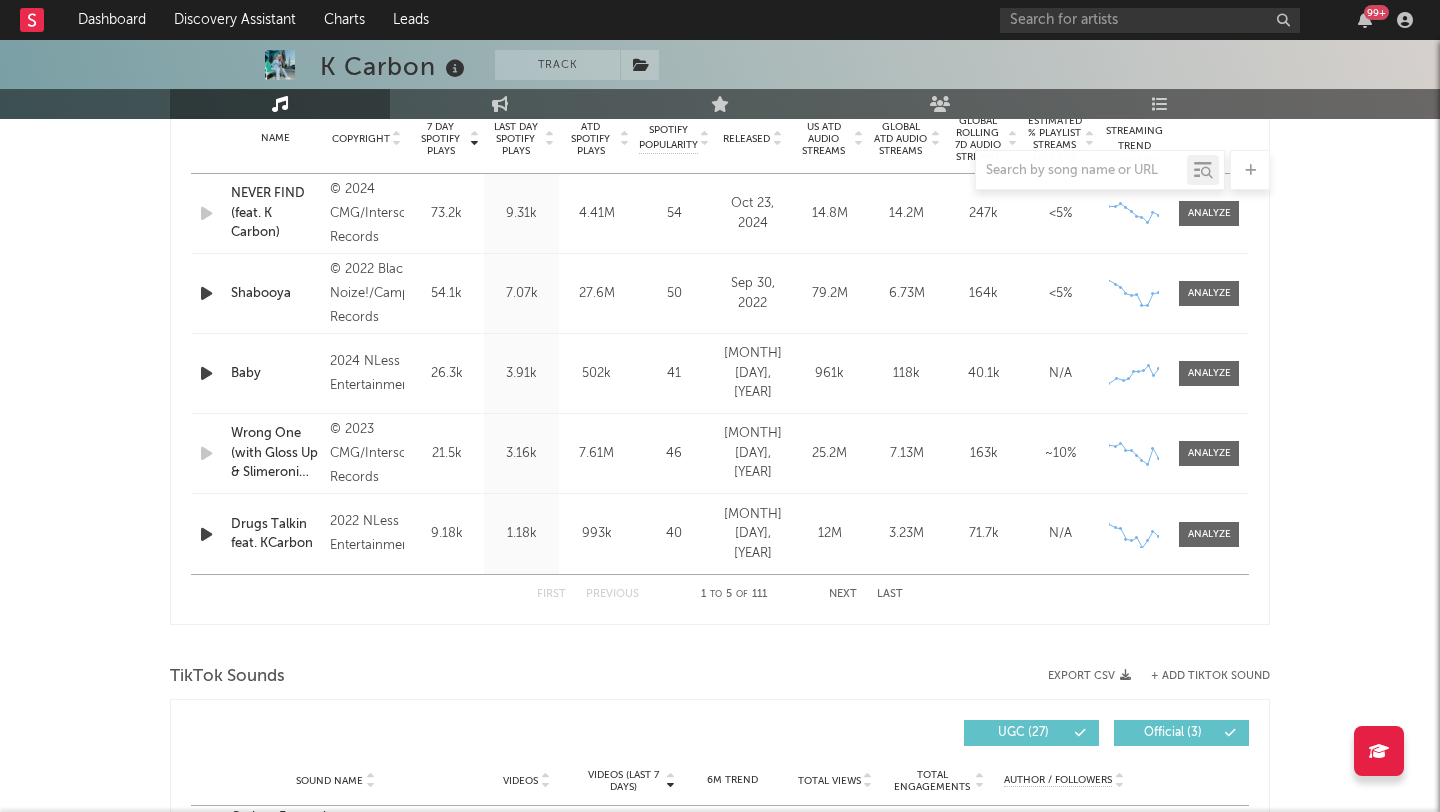 scroll, scrollTop: 809, scrollLeft: 0, axis: vertical 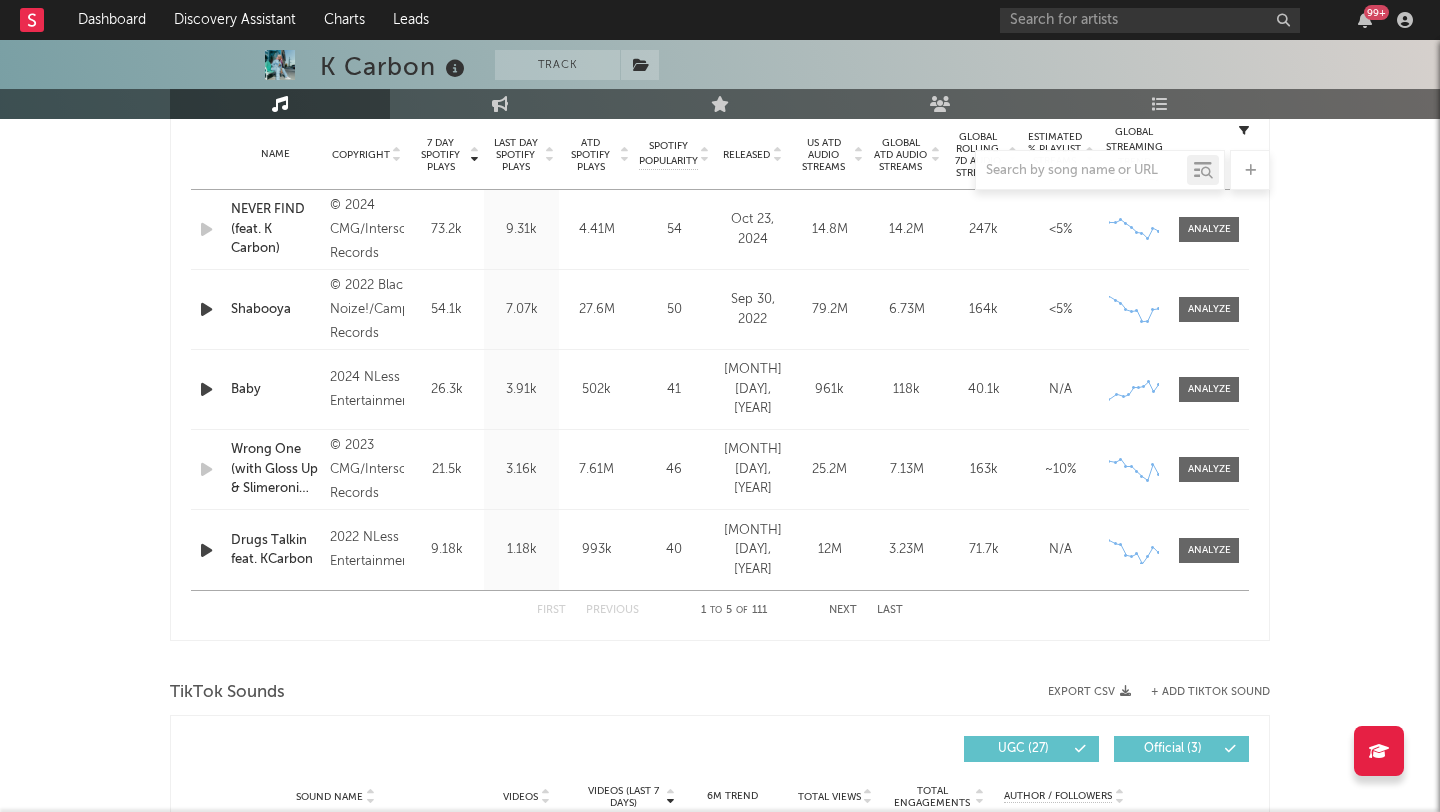 click at bounding box center (206, 309) 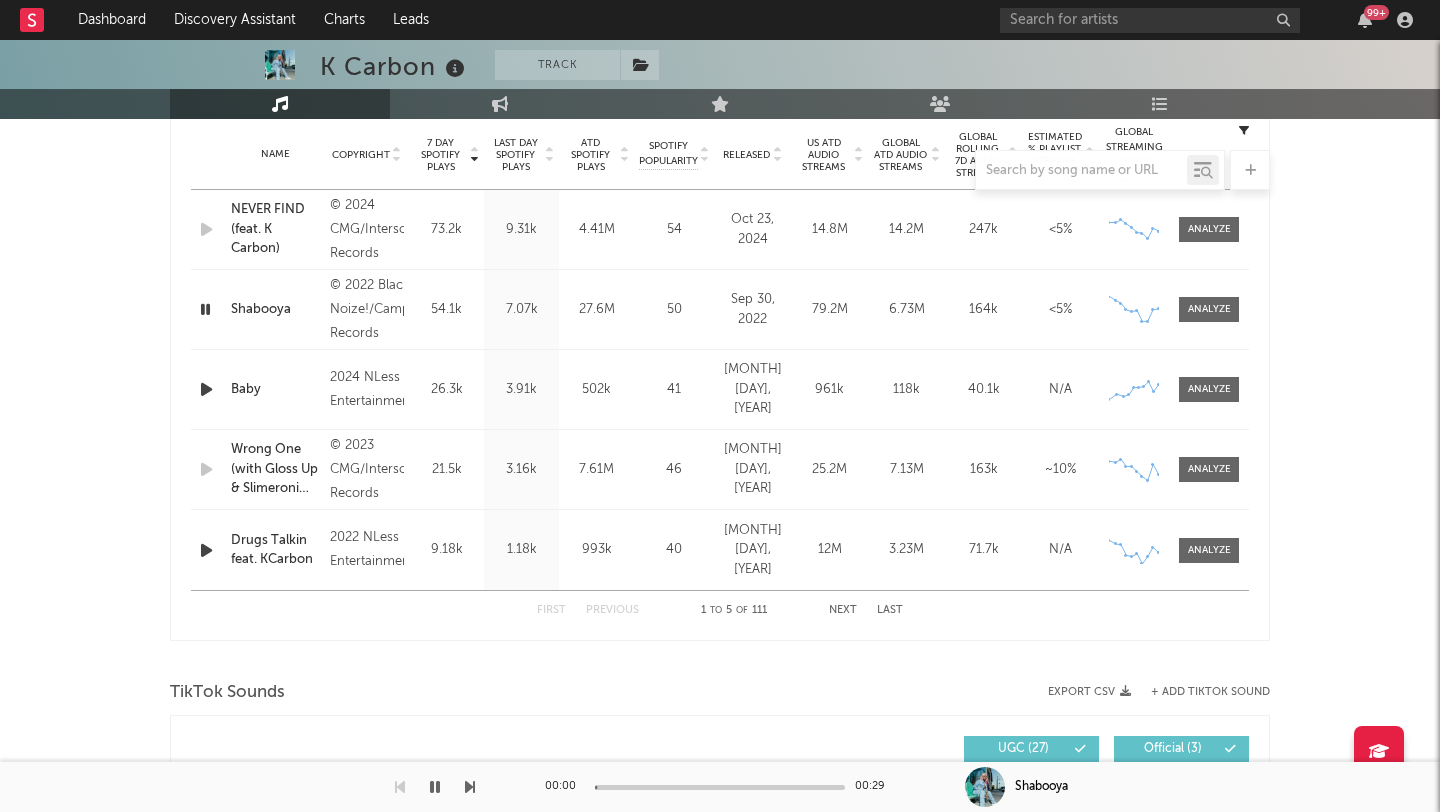 click at bounding box center [205, 309] 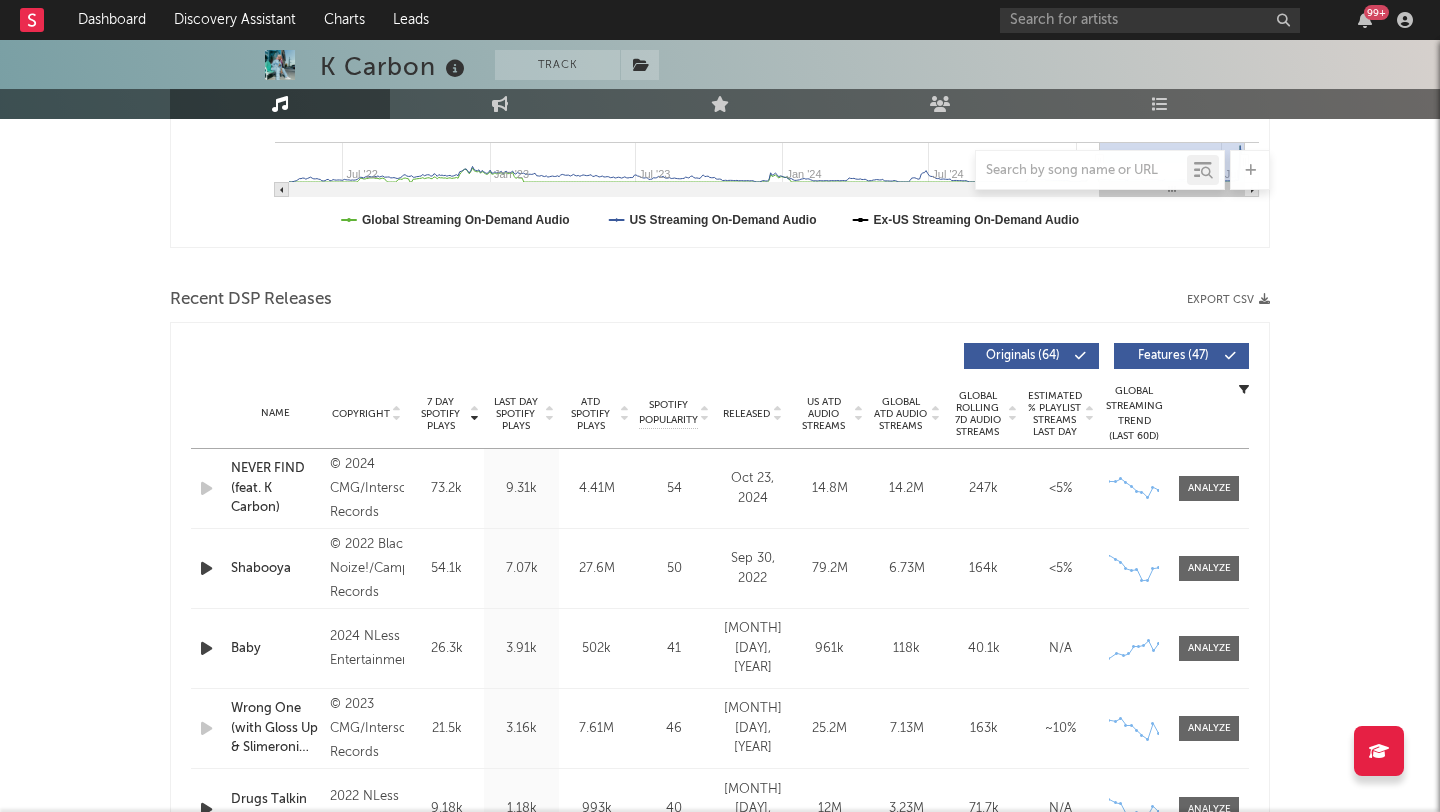 scroll, scrollTop: 0, scrollLeft: 0, axis: both 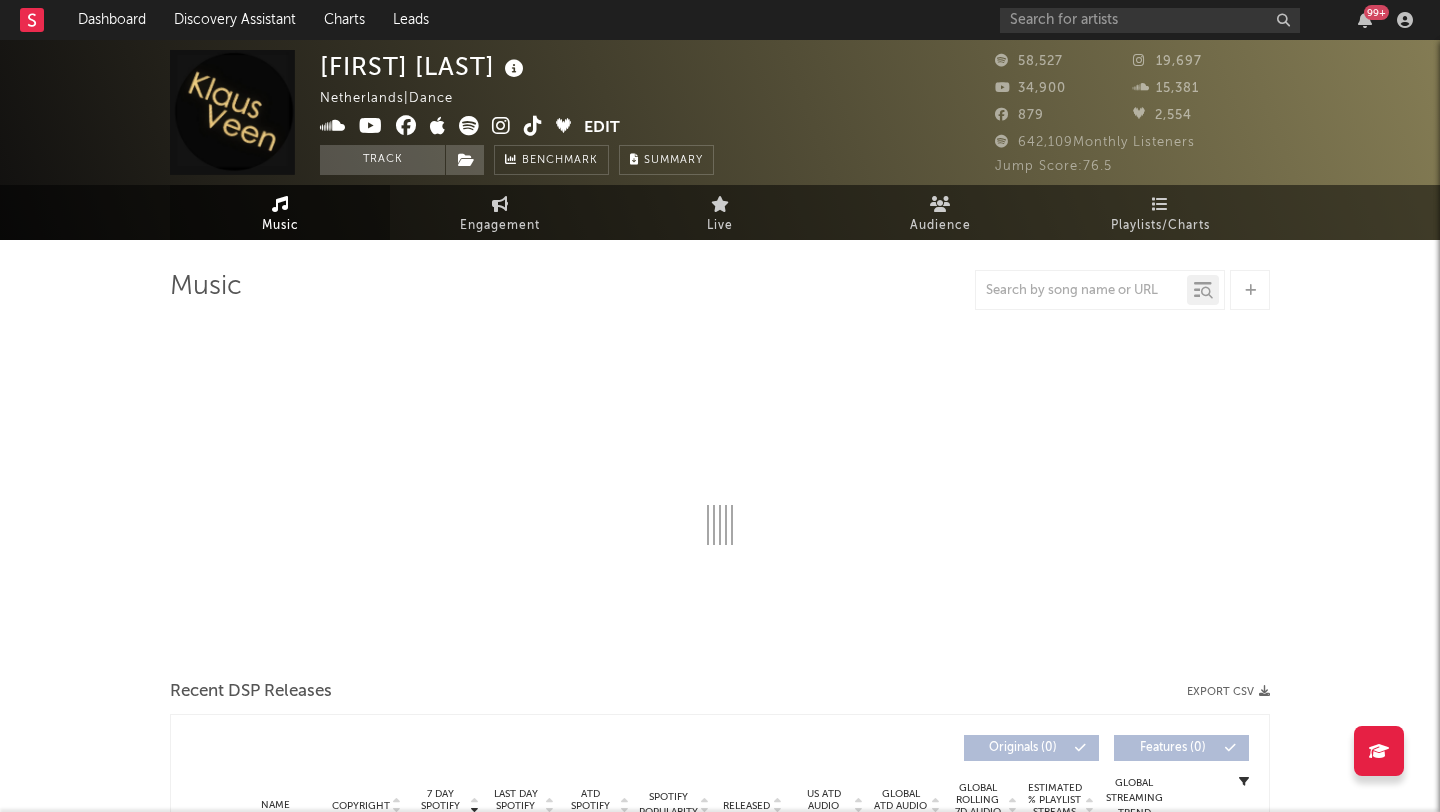 select on "6m" 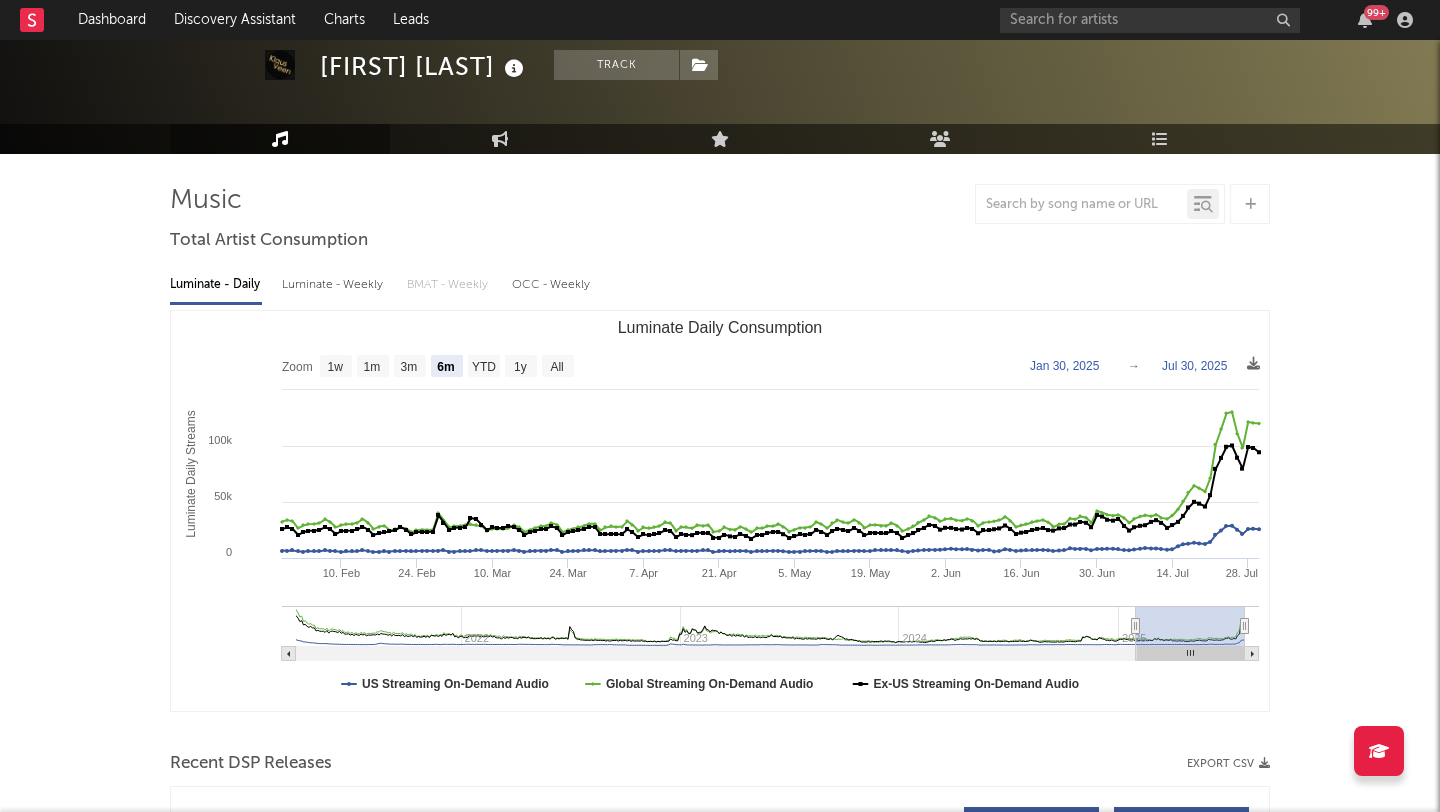 scroll, scrollTop: 0, scrollLeft: 0, axis: both 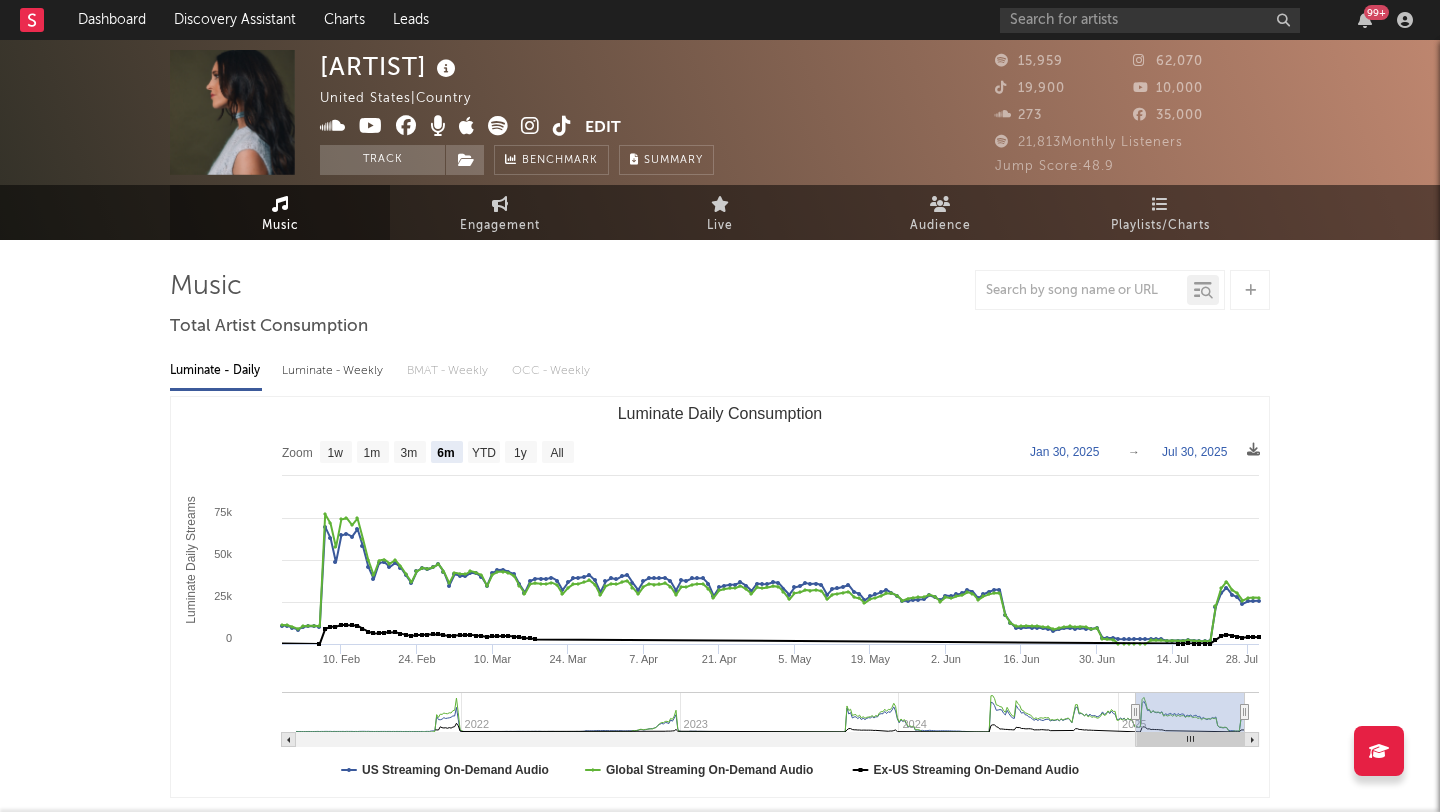 select on "6m" 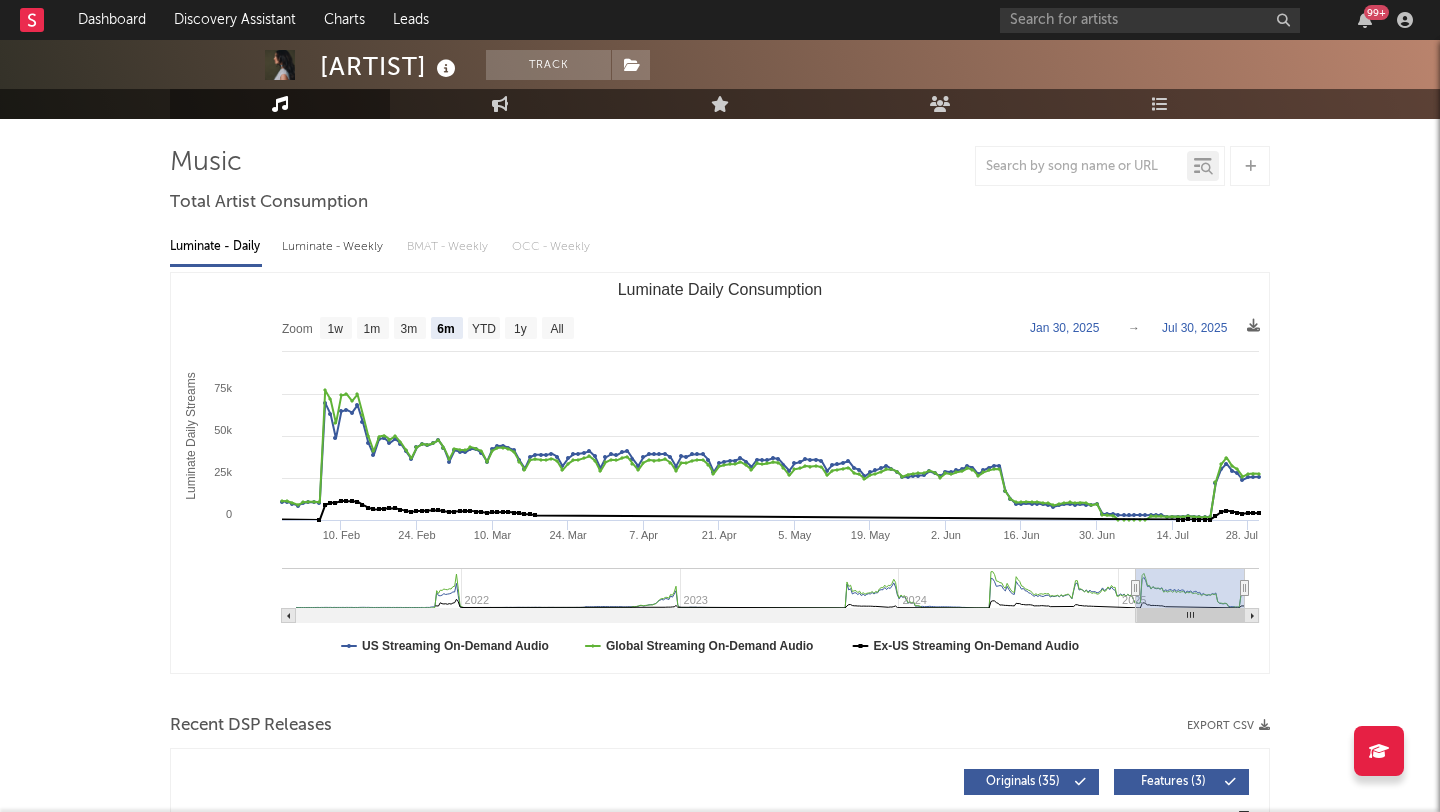 scroll, scrollTop: 153, scrollLeft: 0, axis: vertical 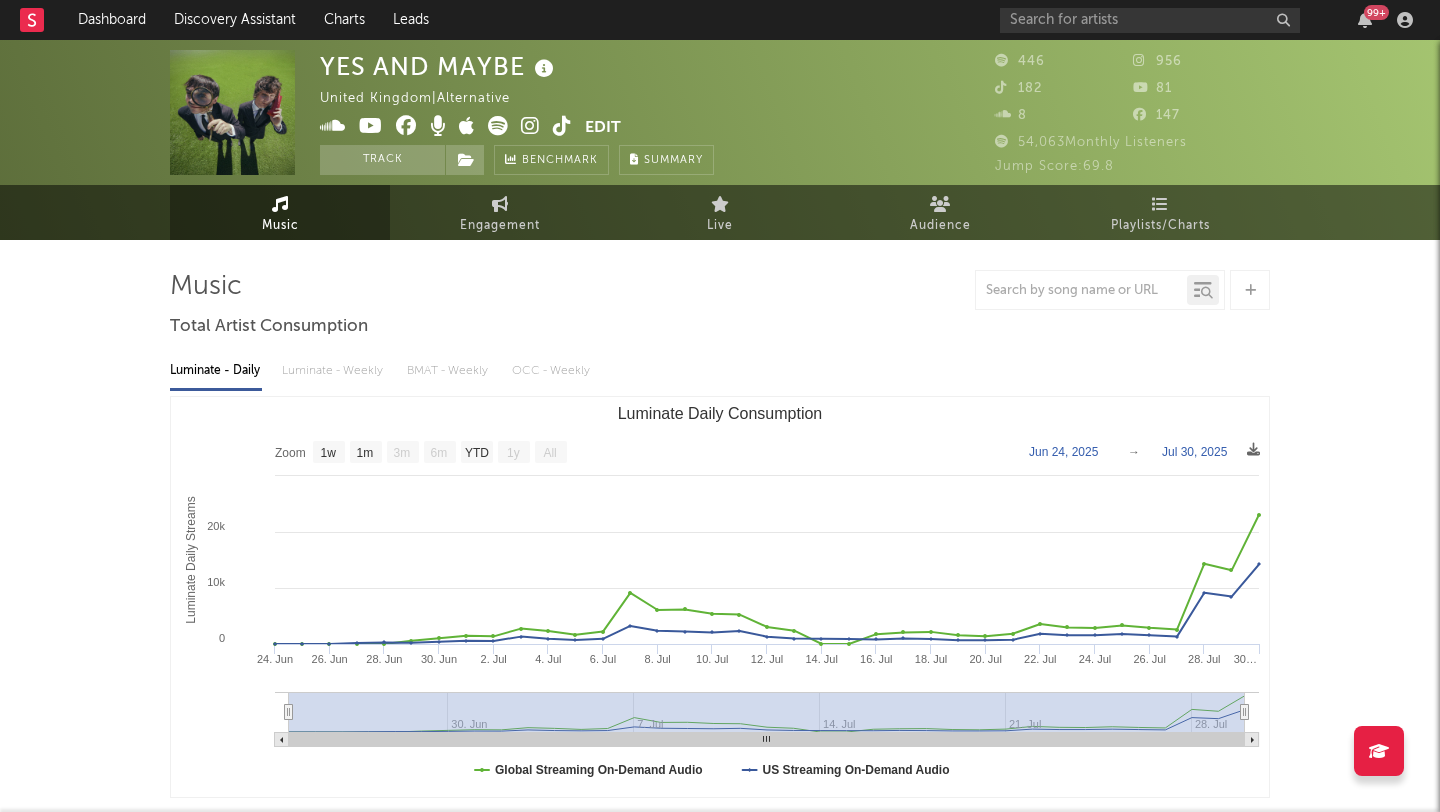 select on "1w" 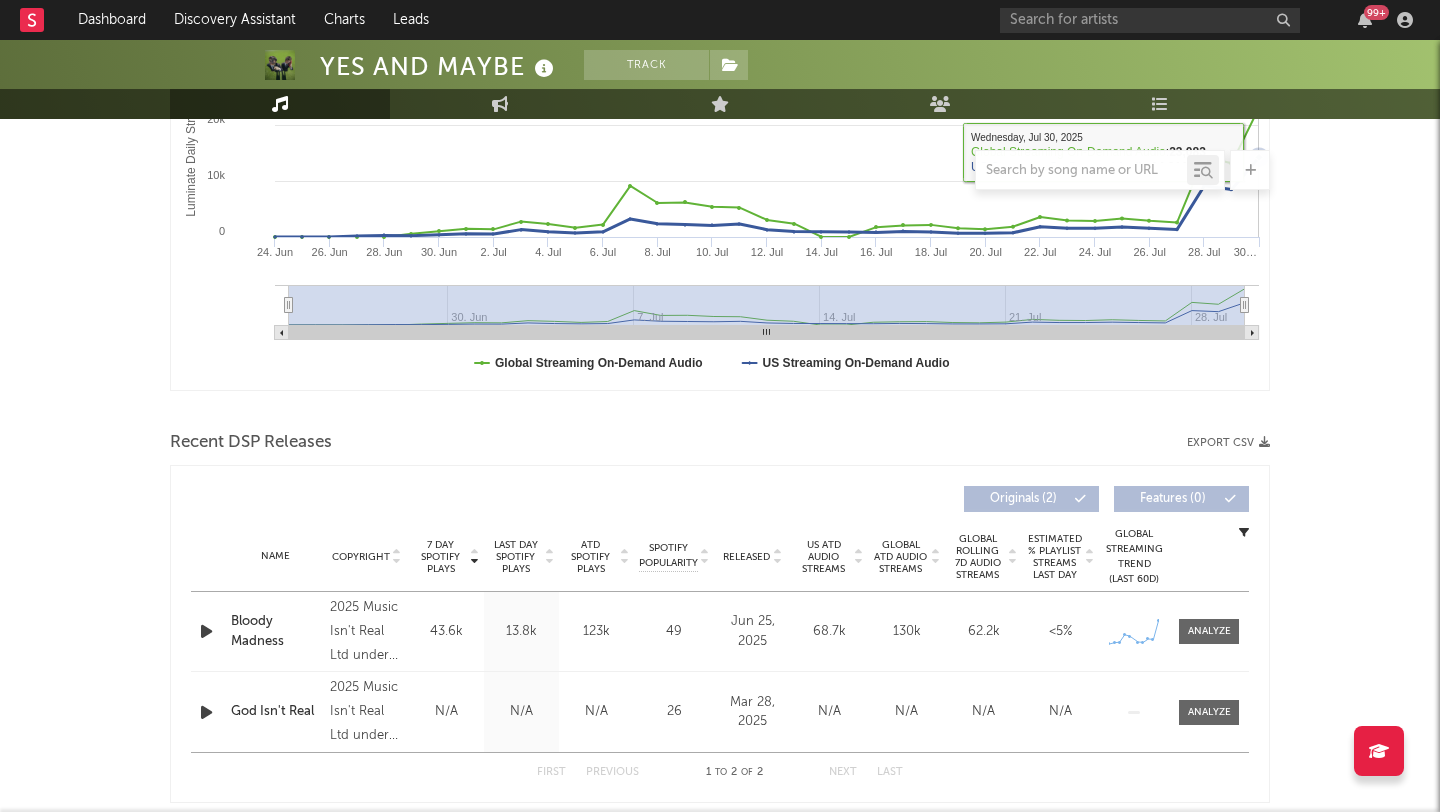 scroll, scrollTop: 696, scrollLeft: 0, axis: vertical 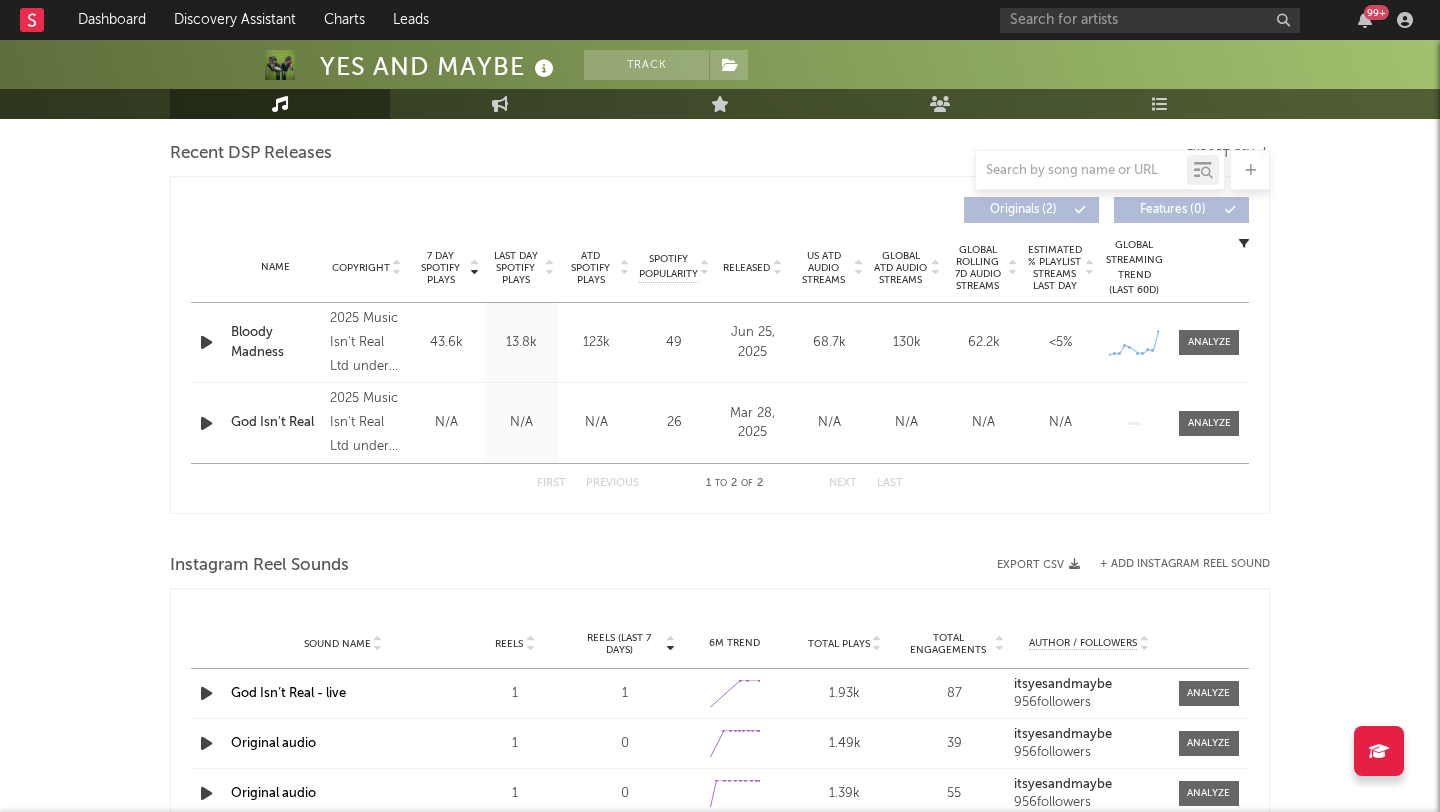 click at bounding box center (206, 342) 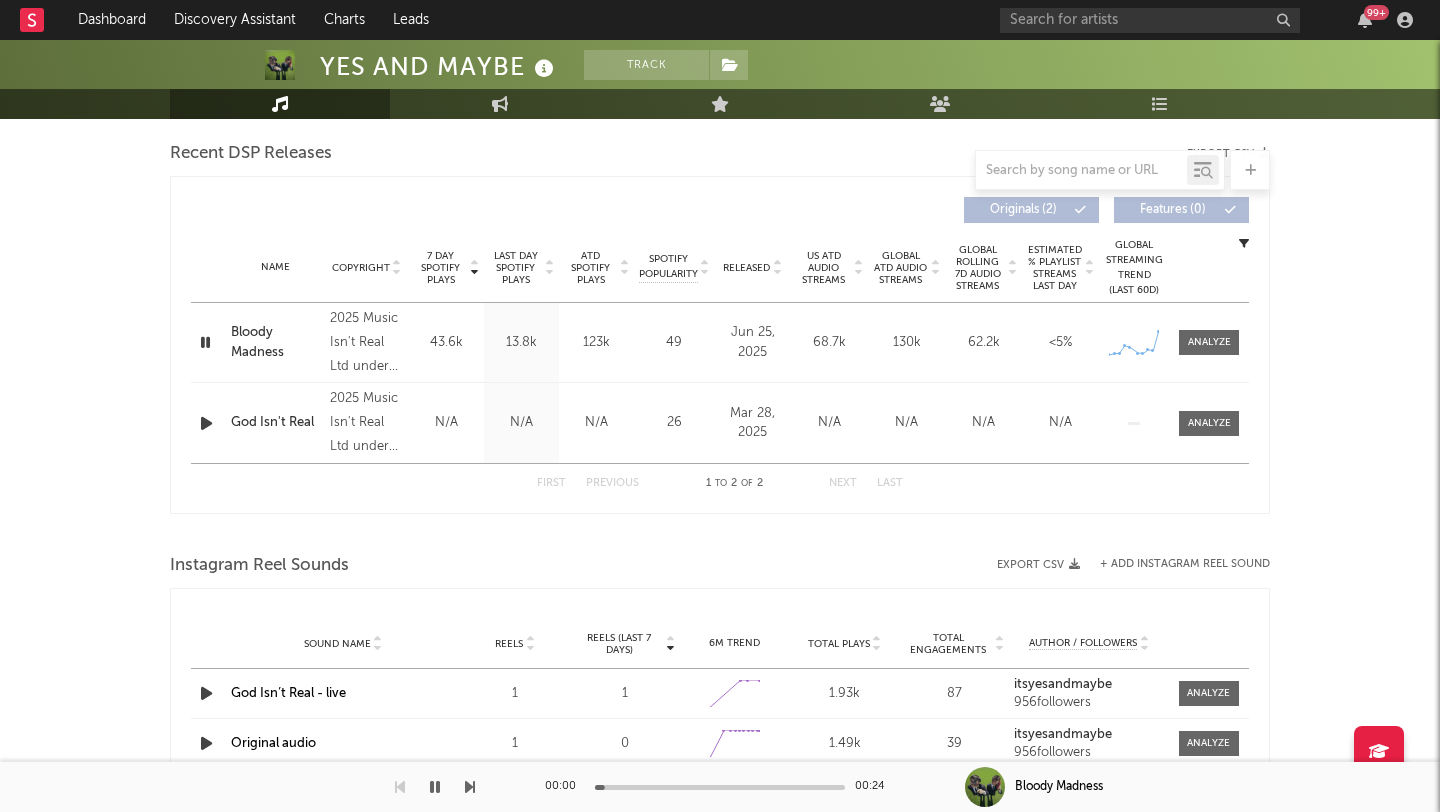scroll, scrollTop: 0, scrollLeft: 0, axis: both 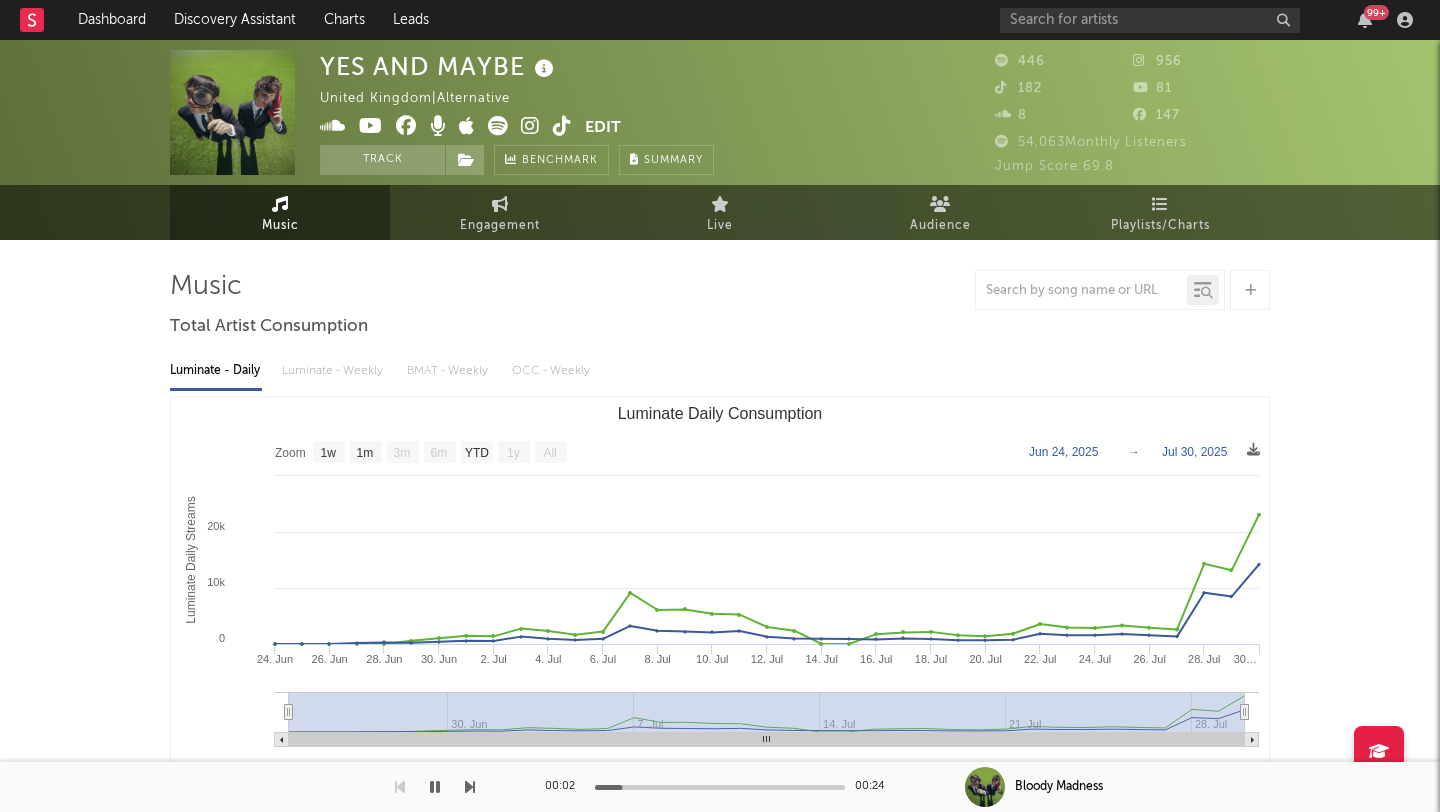 click at bounding box center [562, 126] 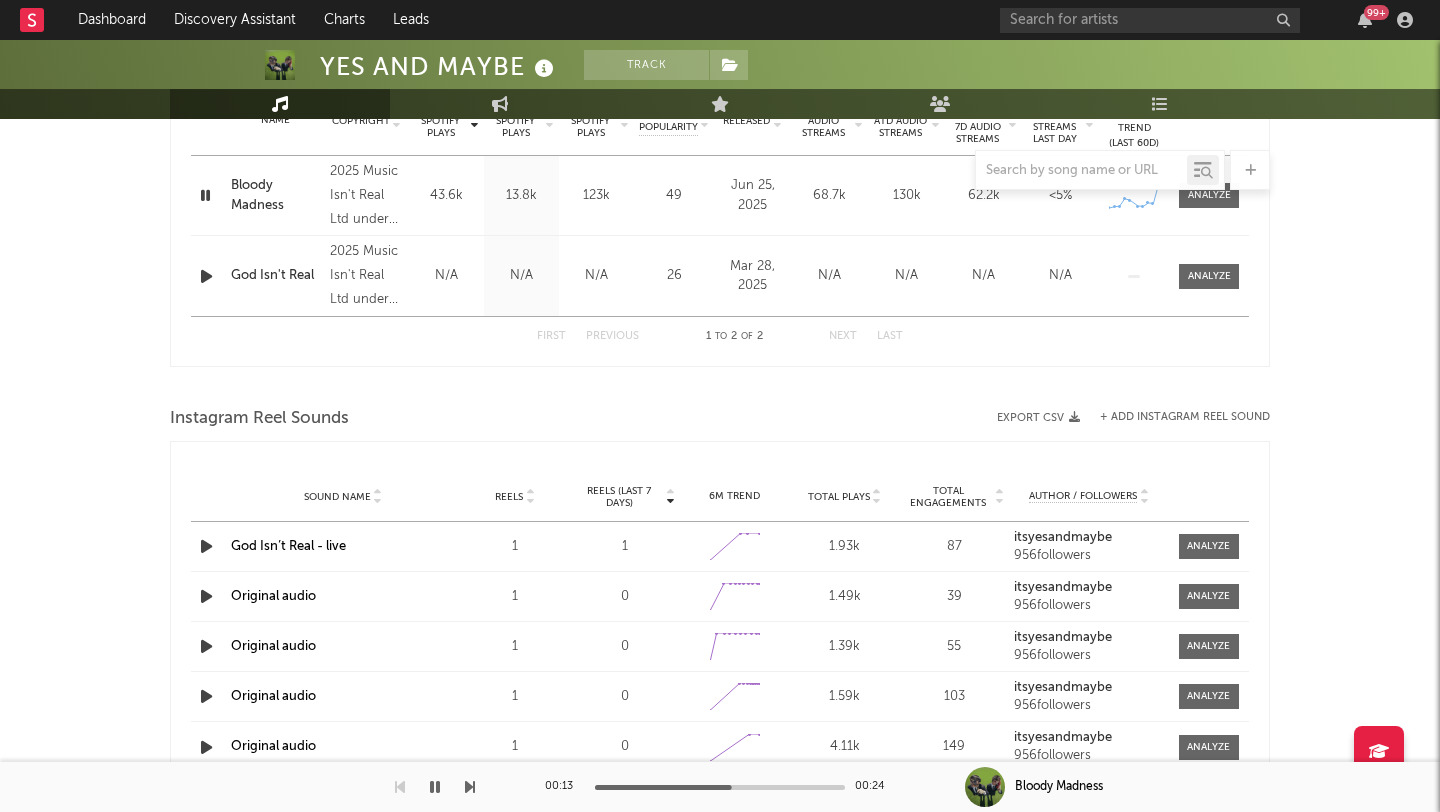 scroll, scrollTop: 924, scrollLeft: 0, axis: vertical 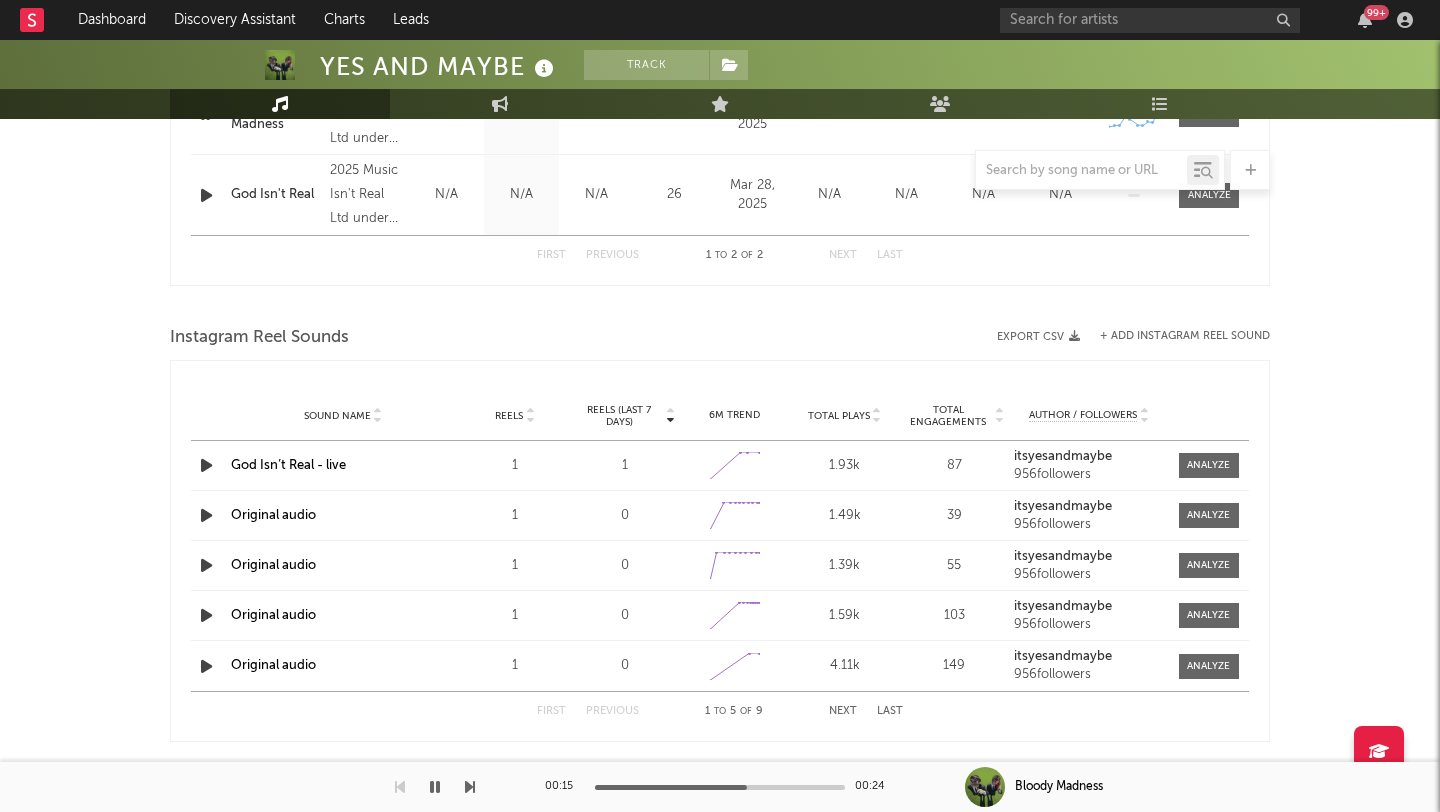 click at bounding box center [435, 787] 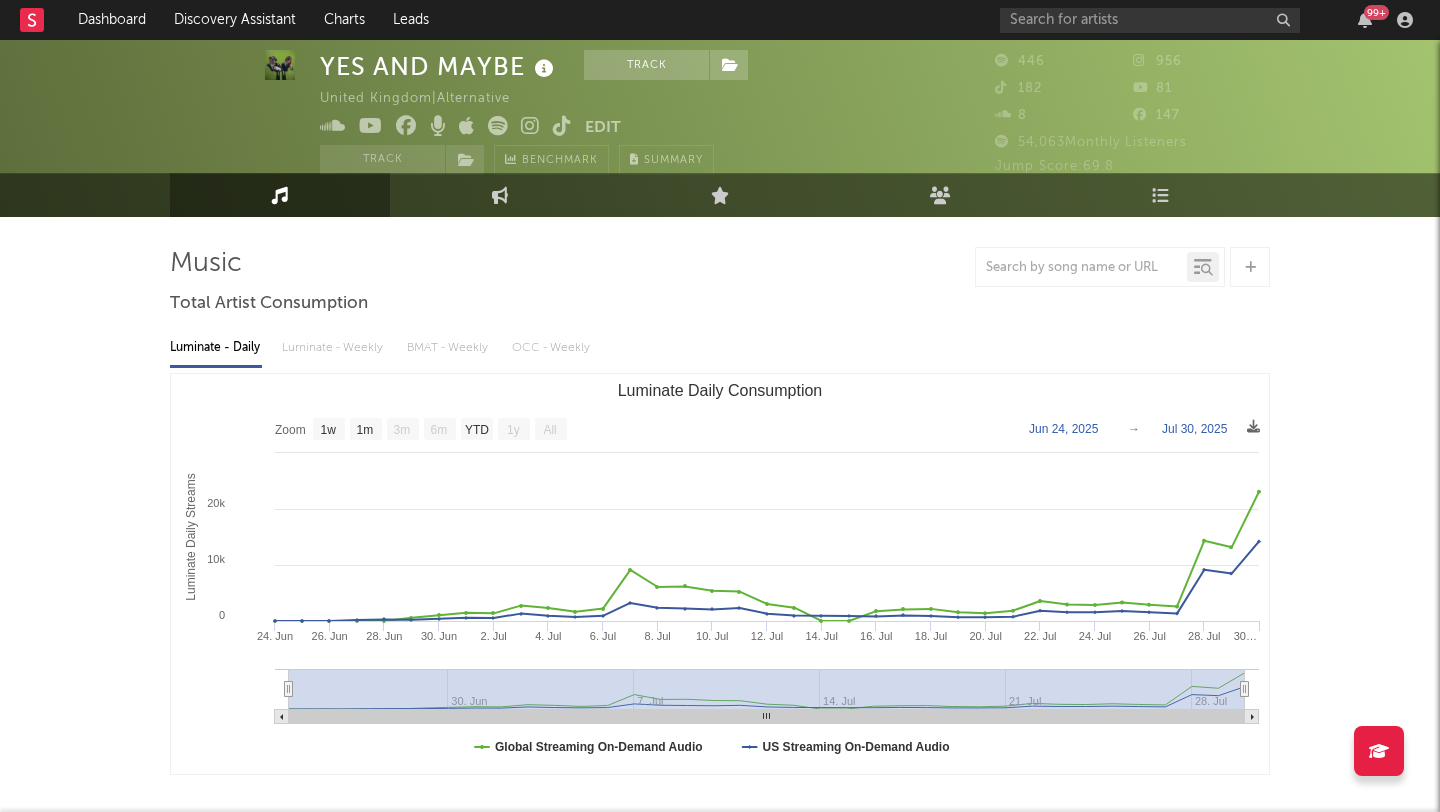 scroll, scrollTop: 0, scrollLeft: 0, axis: both 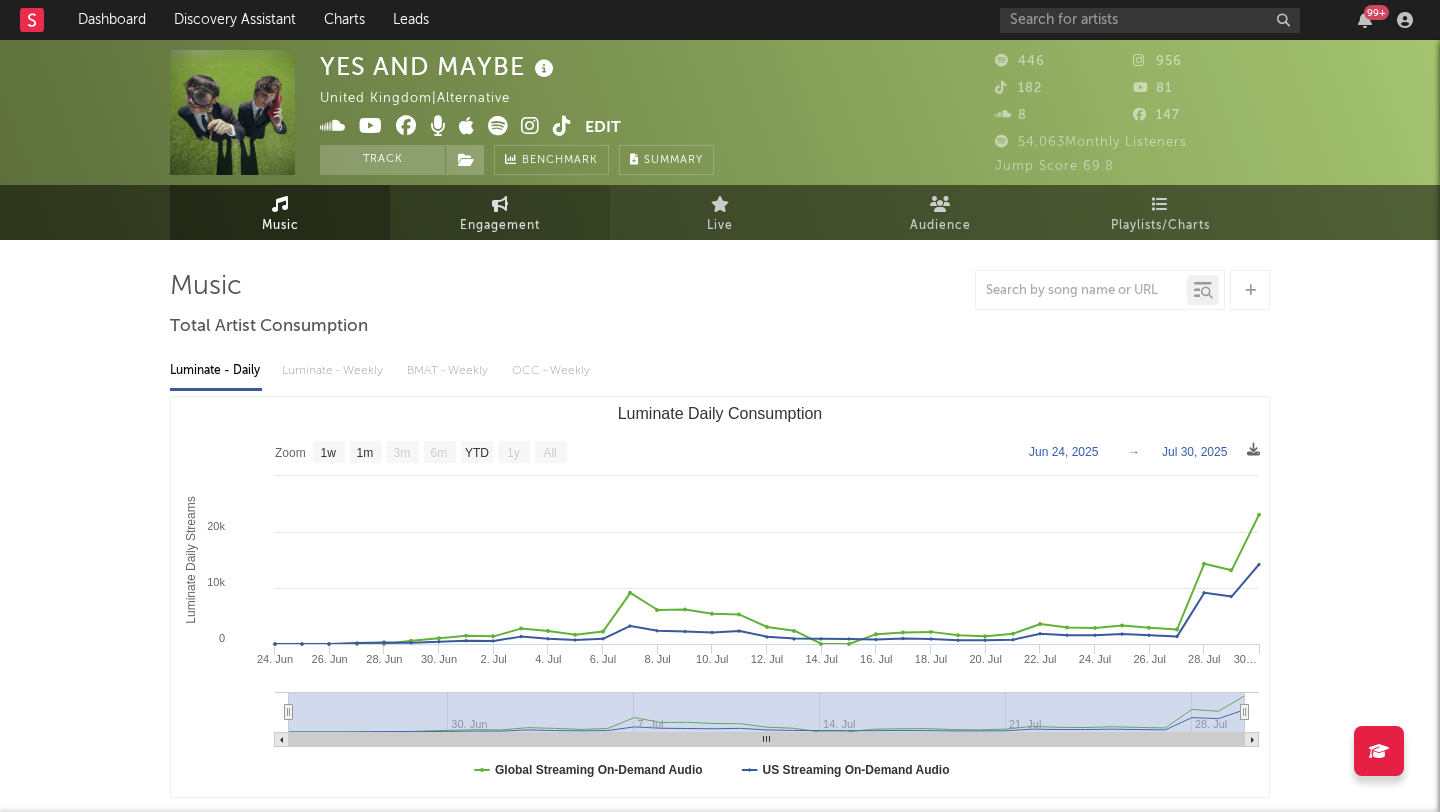 click on "Engagement" at bounding box center (500, 212) 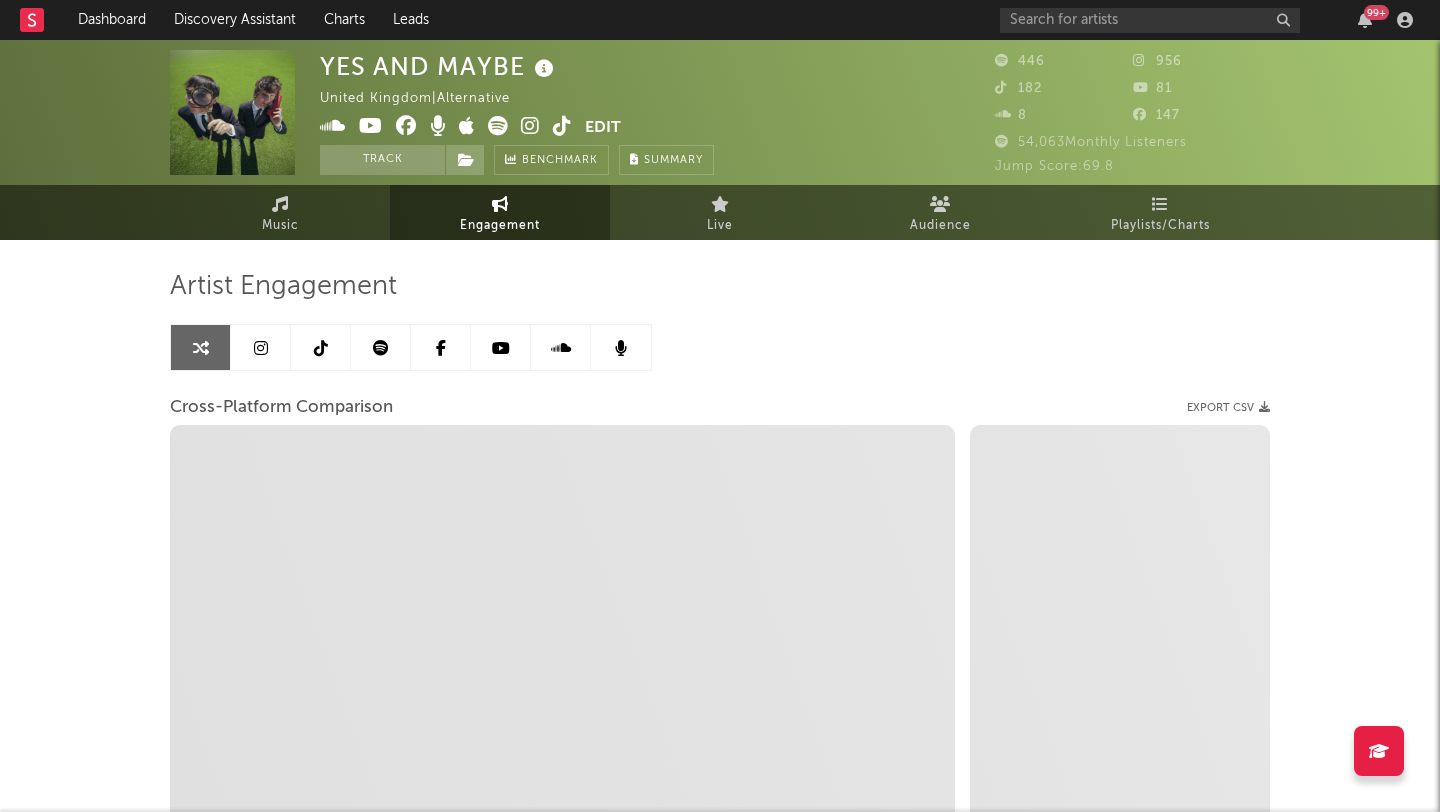 click at bounding box center [261, 347] 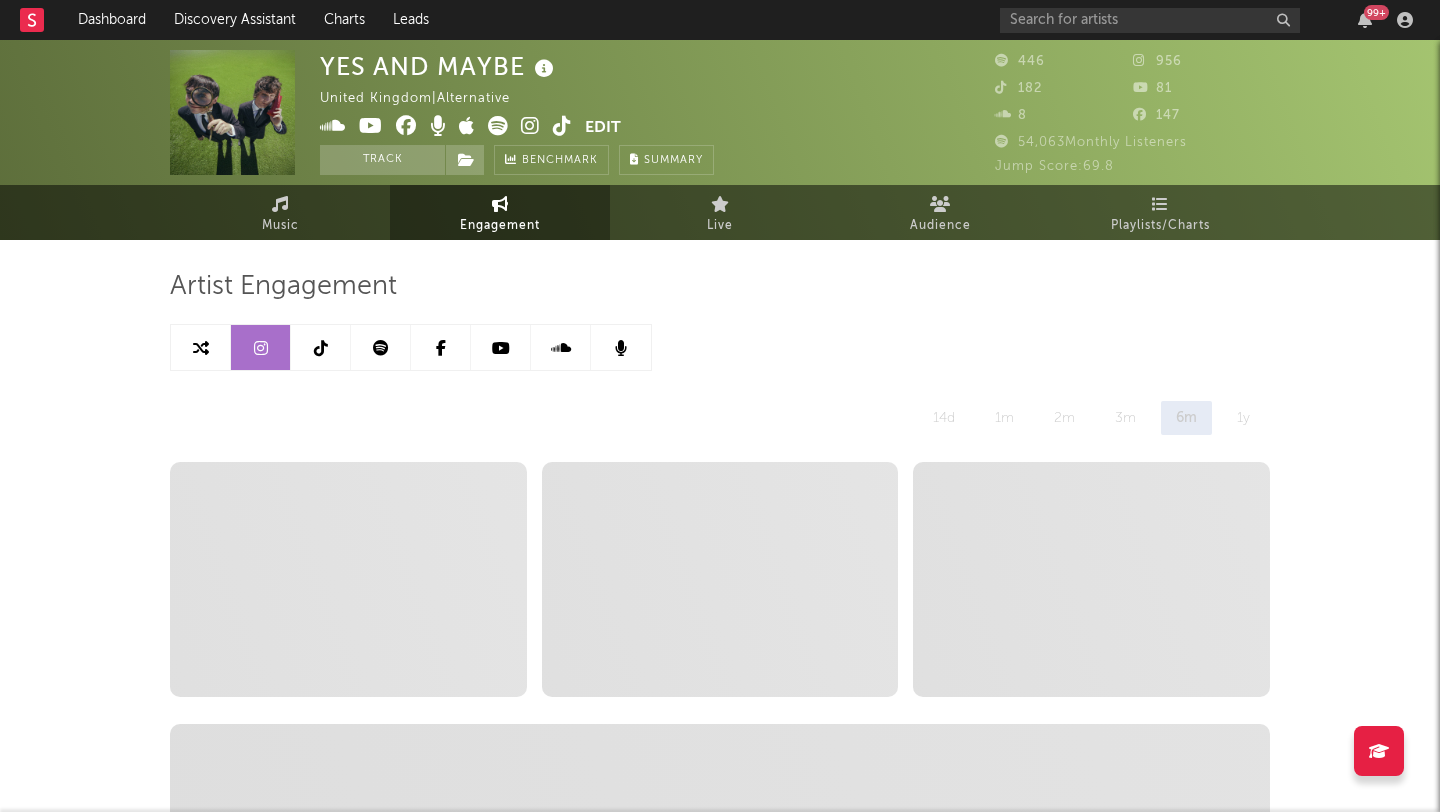 click on "YES AND MAYBE United Kingdom  |  Alternative Edit Track Benchmark Summary" at bounding box center [517, 112] 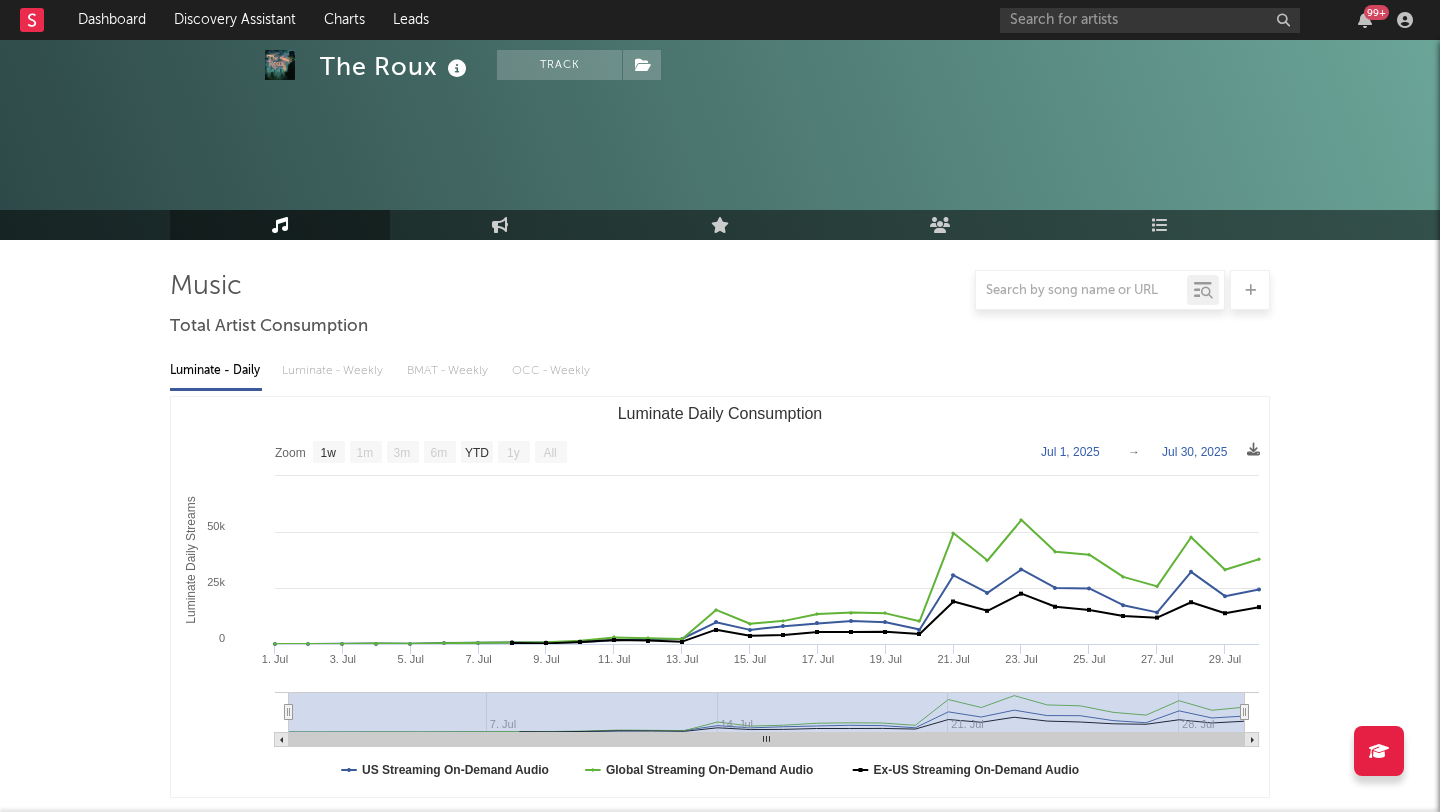 select on "1w" 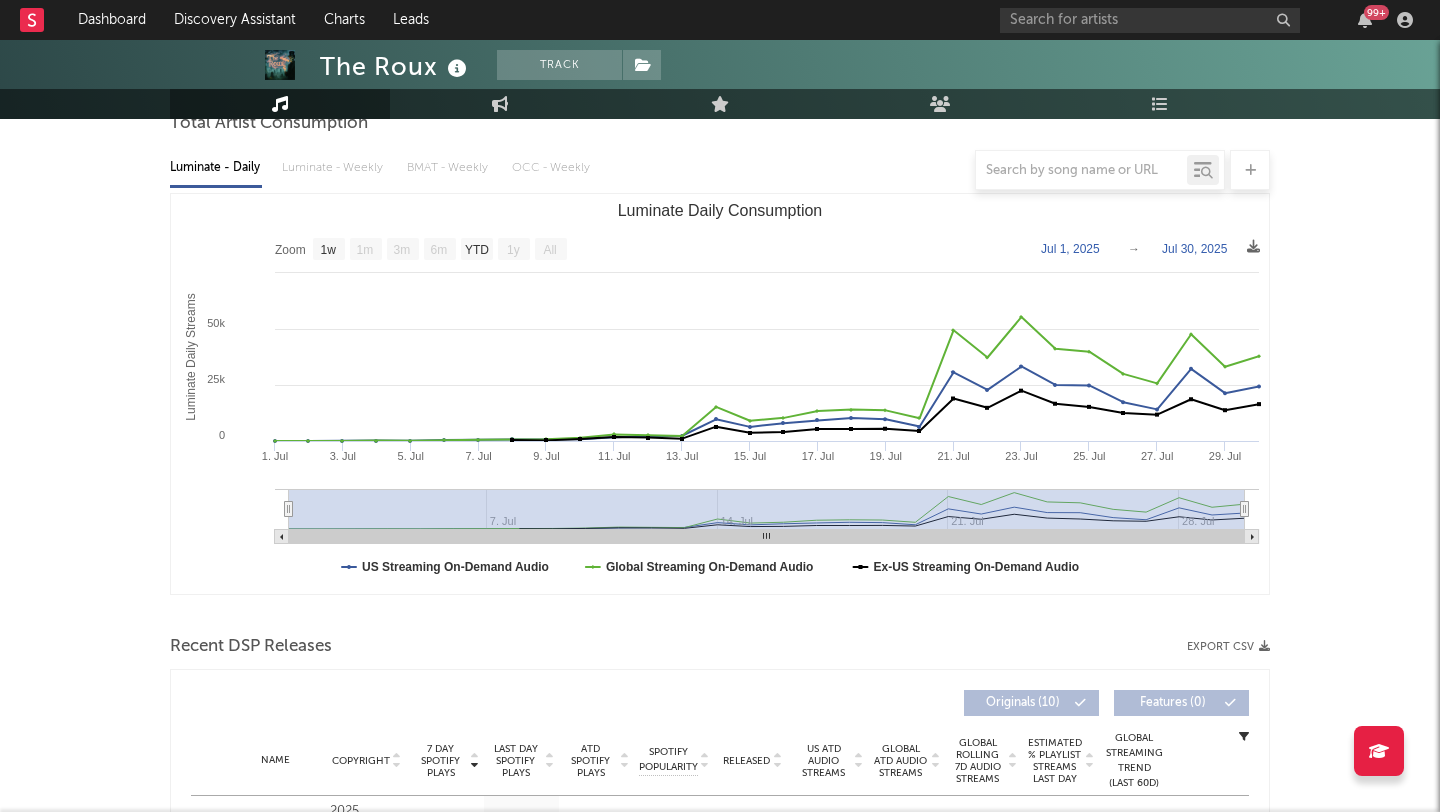 scroll, scrollTop: 0, scrollLeft: 0, axis: both 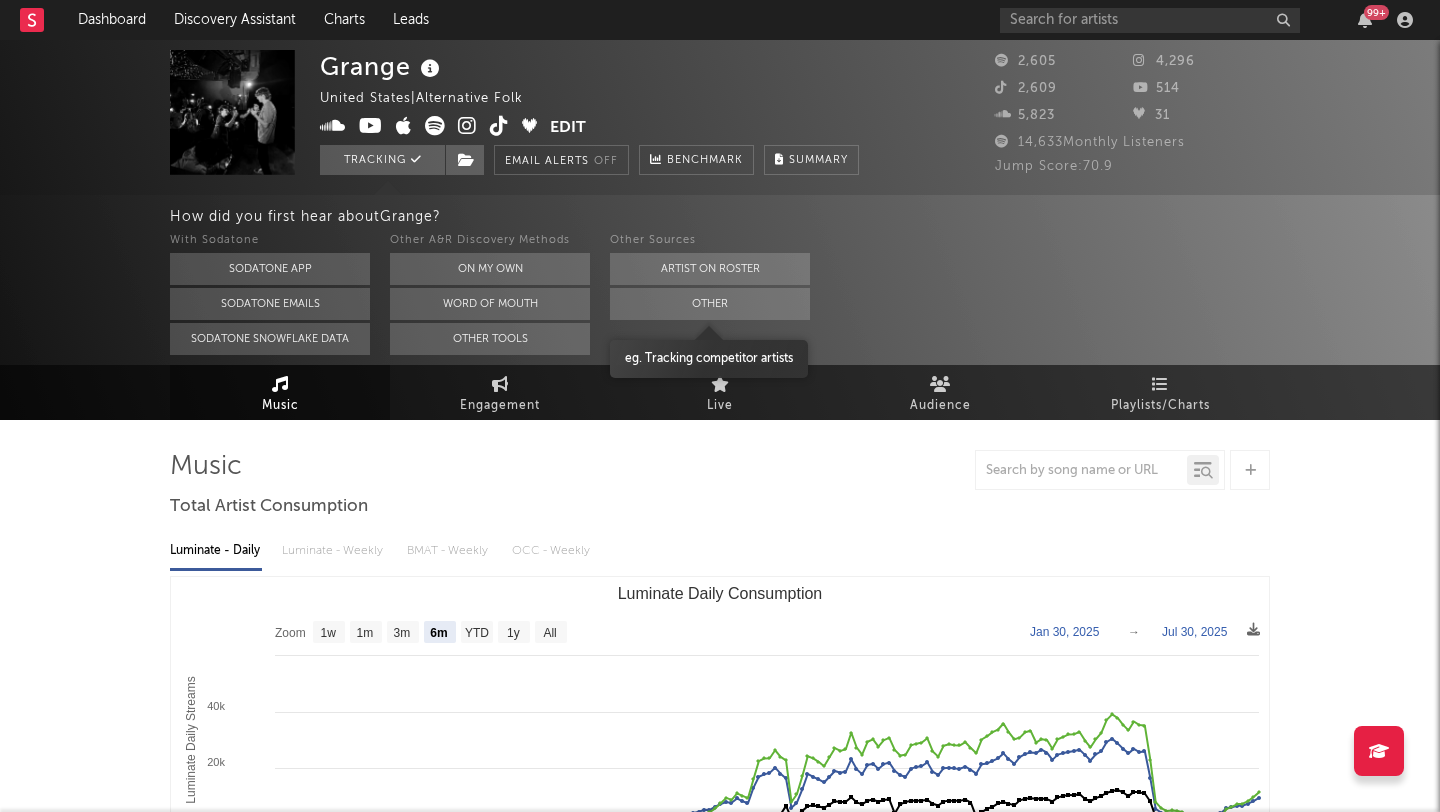 select on "6m" 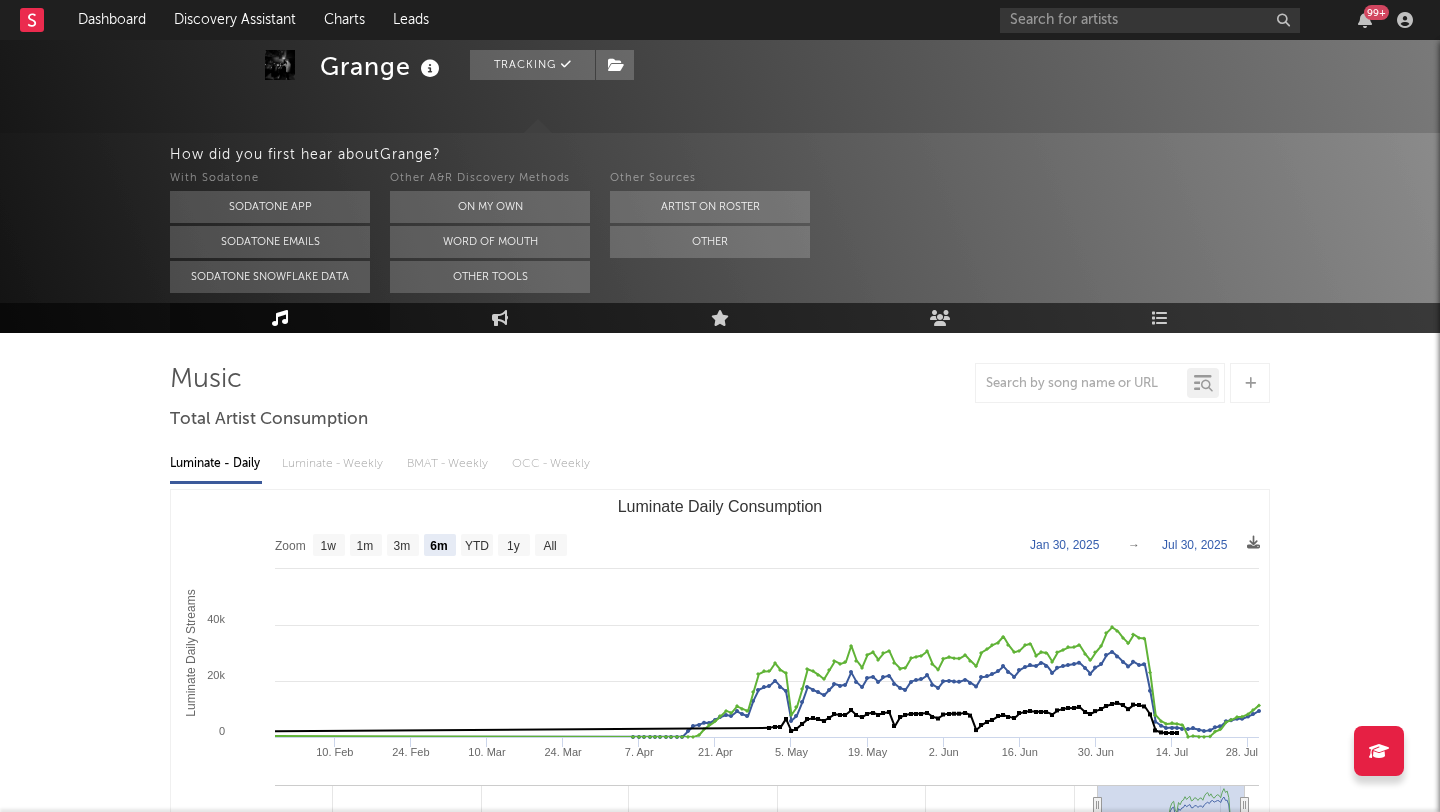 scroll, scrollTop: 84, scrollLeft: 0, axis: vertical 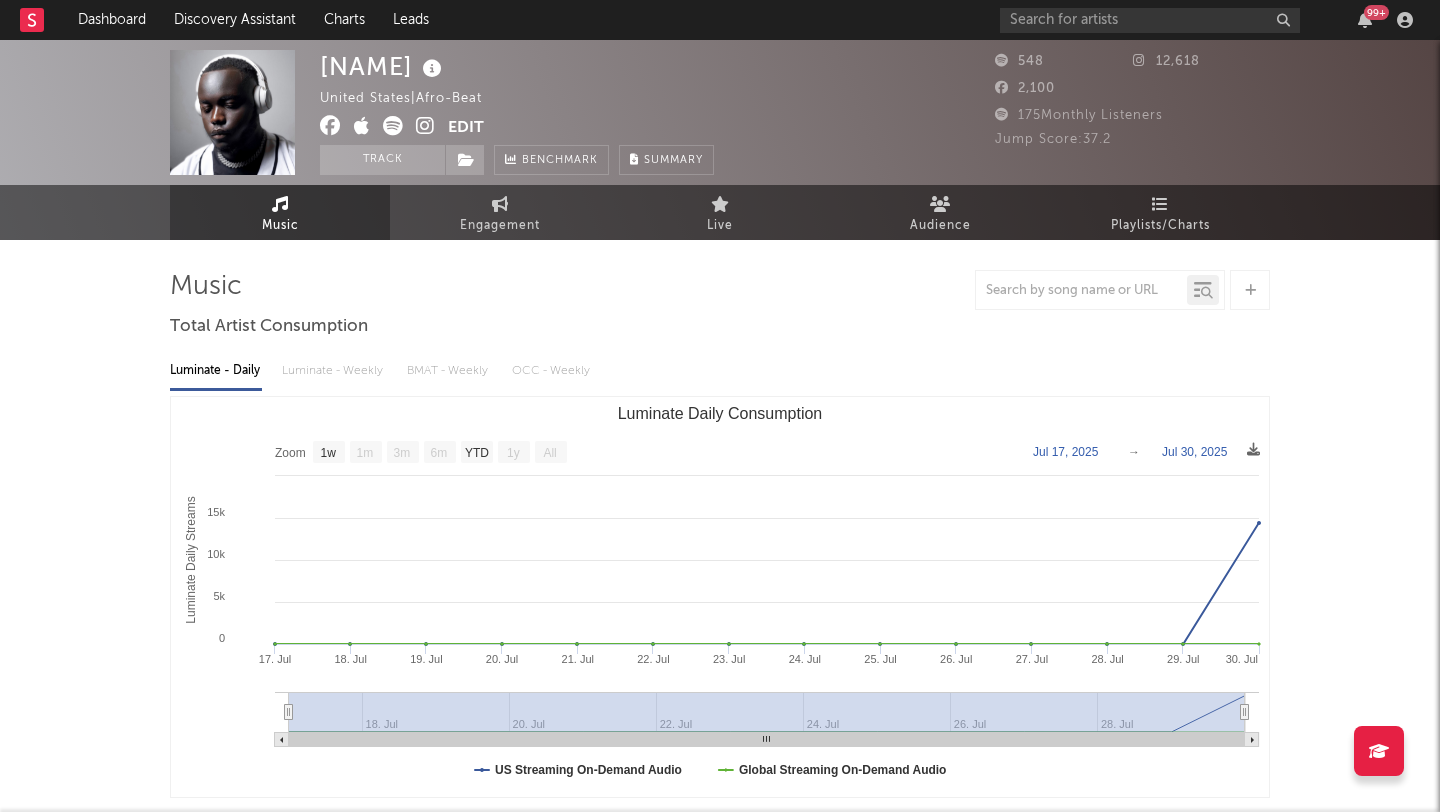 select on "1w" 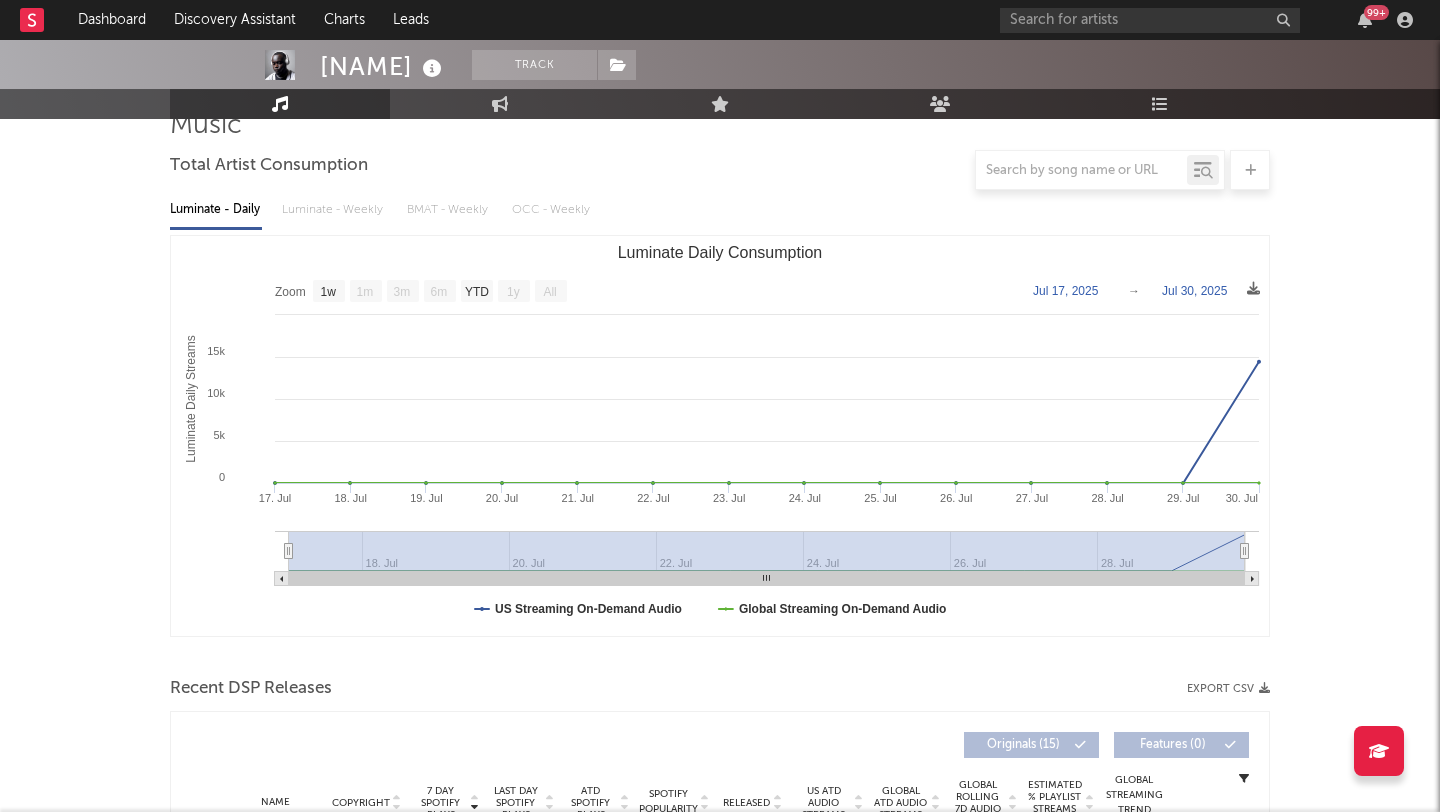 scroll, scrollTop: 156, scrollLeft: 0, axis: vertical 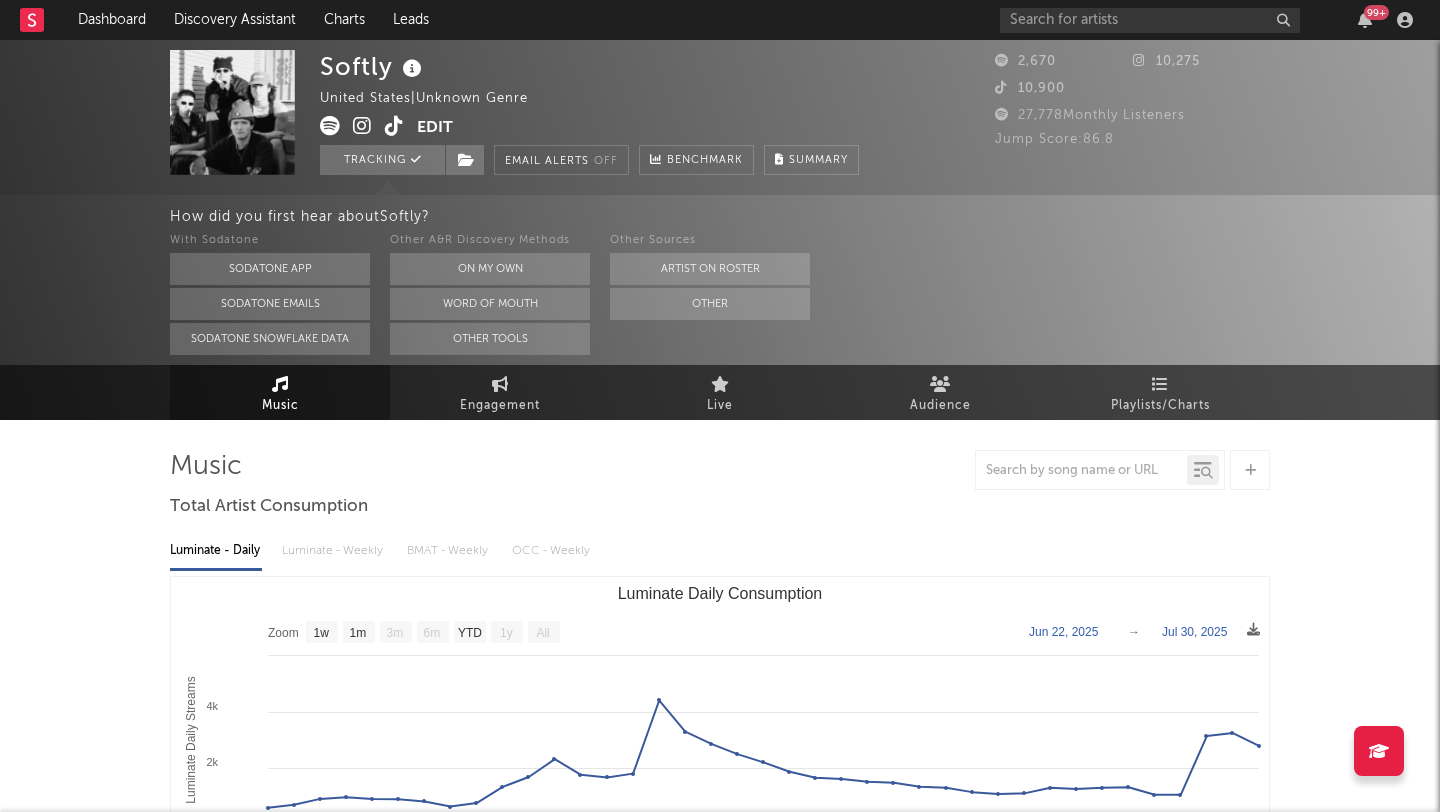 select on "1w" 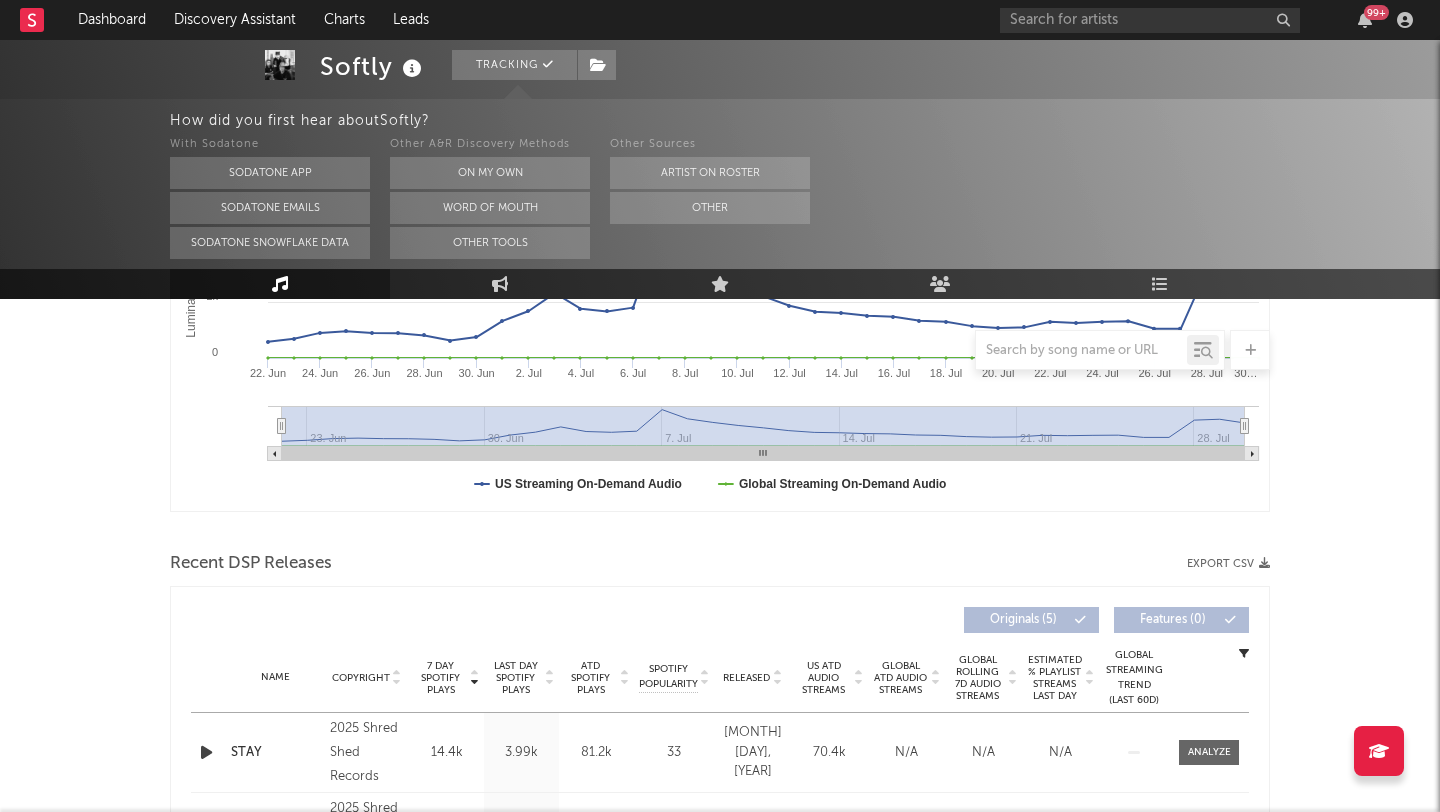 scroll, scrollTop: 0, scrollLeft: 0, axis: both 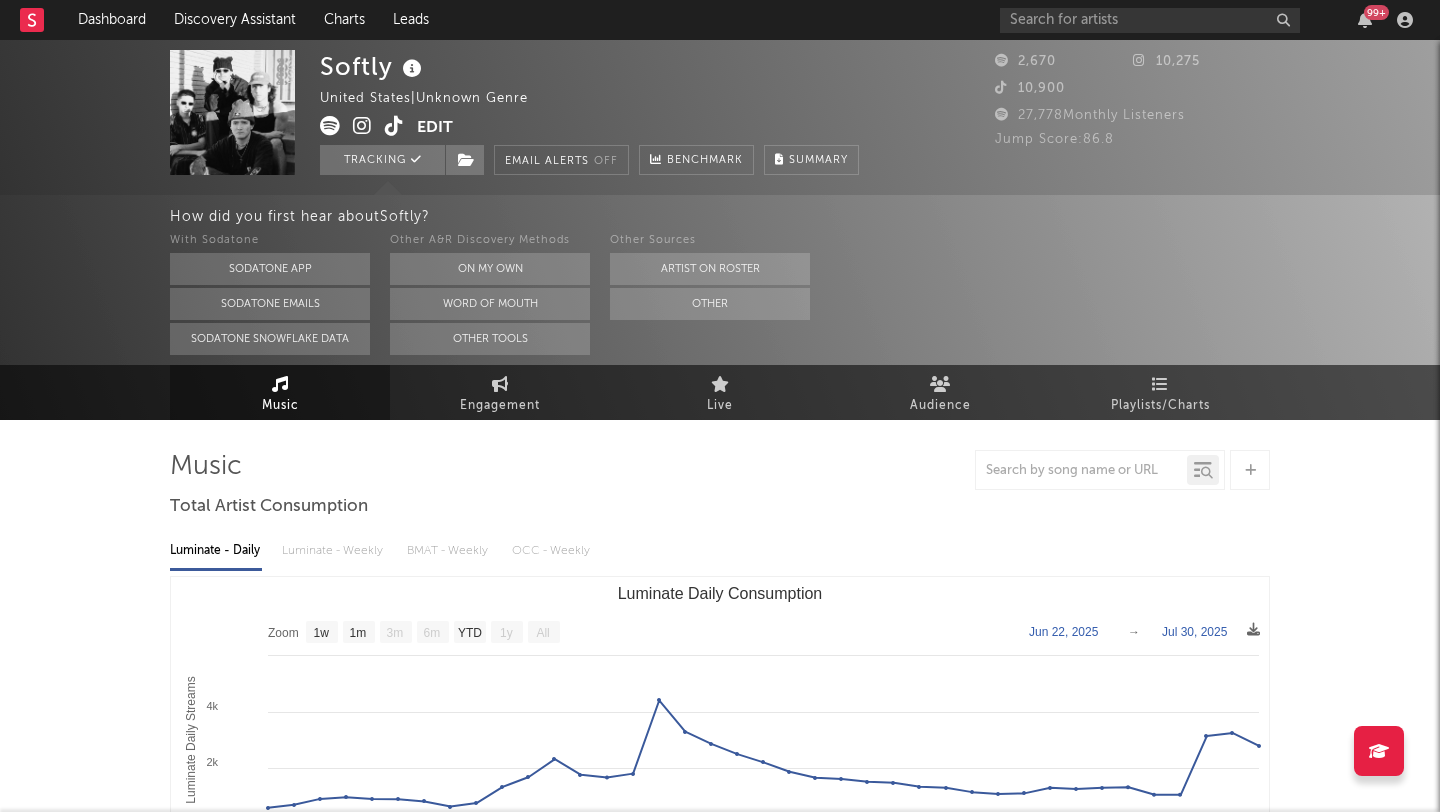 click at bounding box center [394, 126] 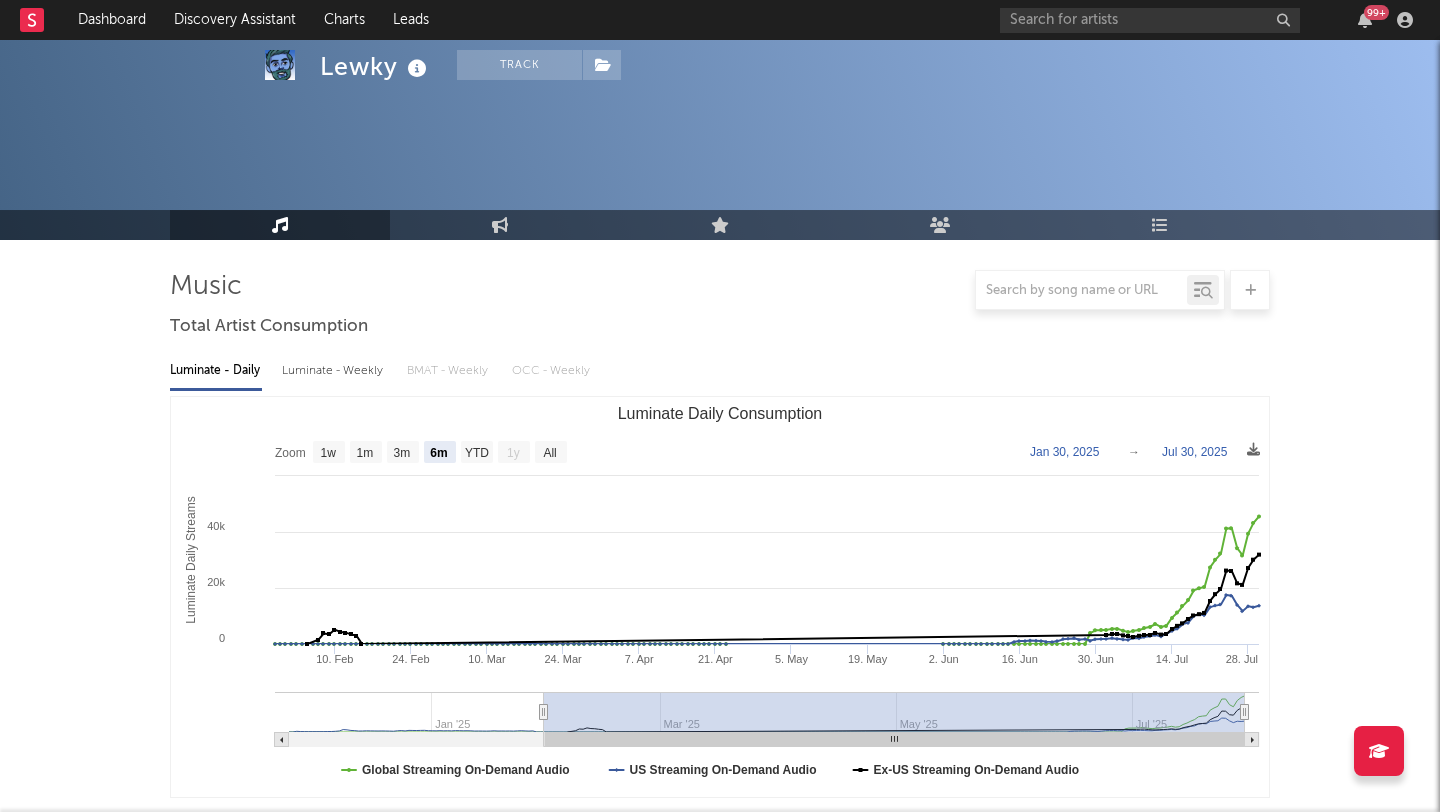 select on "6m" 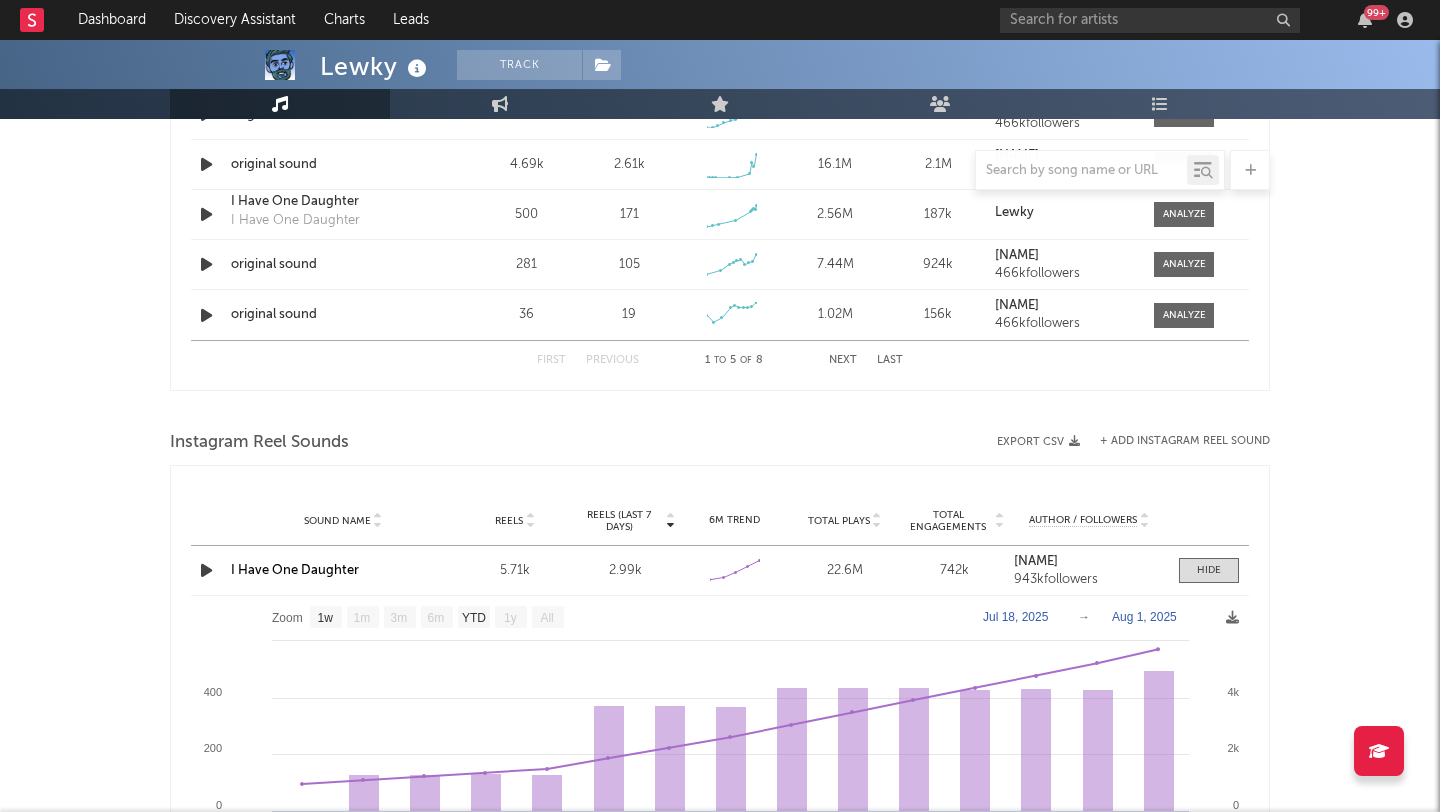 scroll, scrollTop: 1573, scrollLeft: 0, axis: vertical 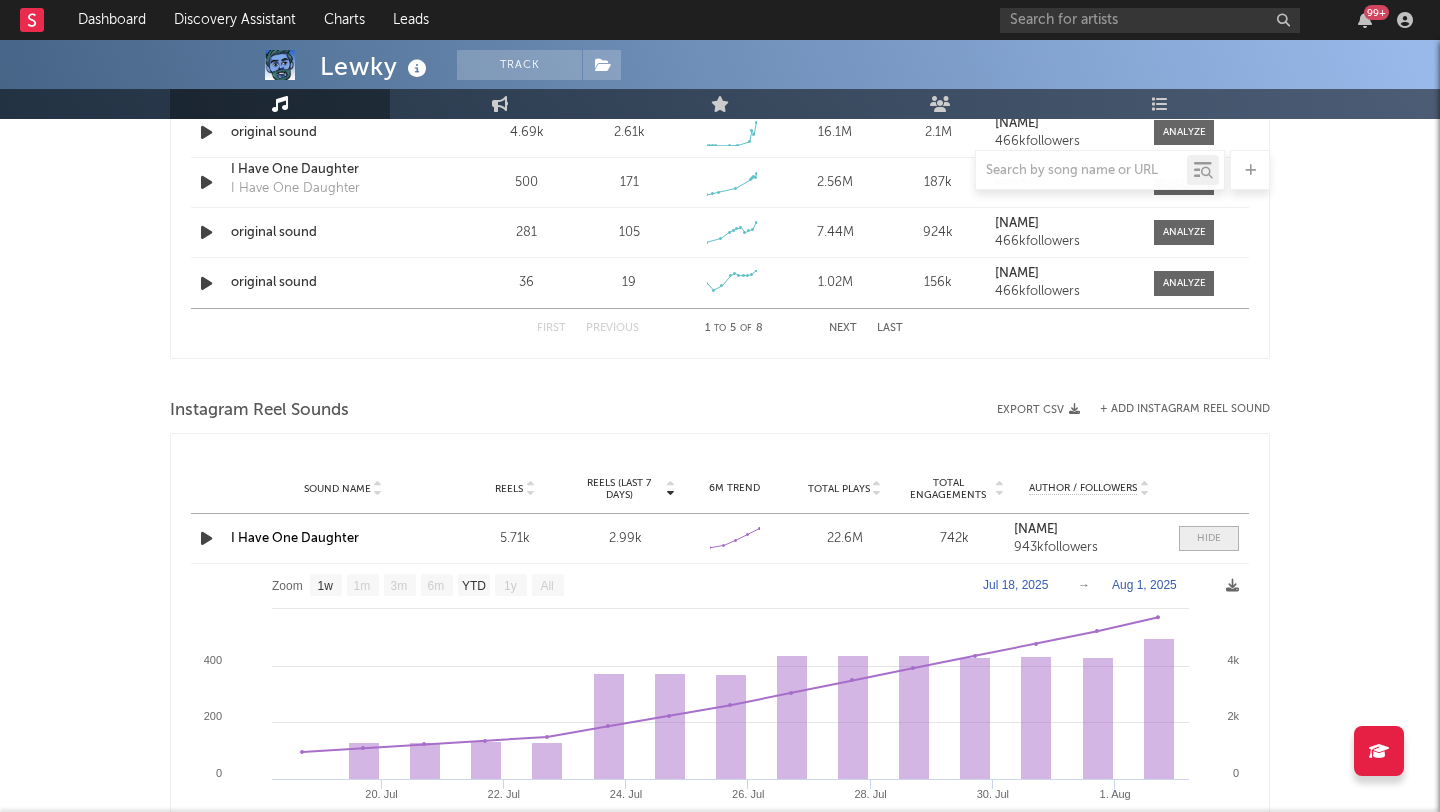 click at bounding box center [1209, 538] 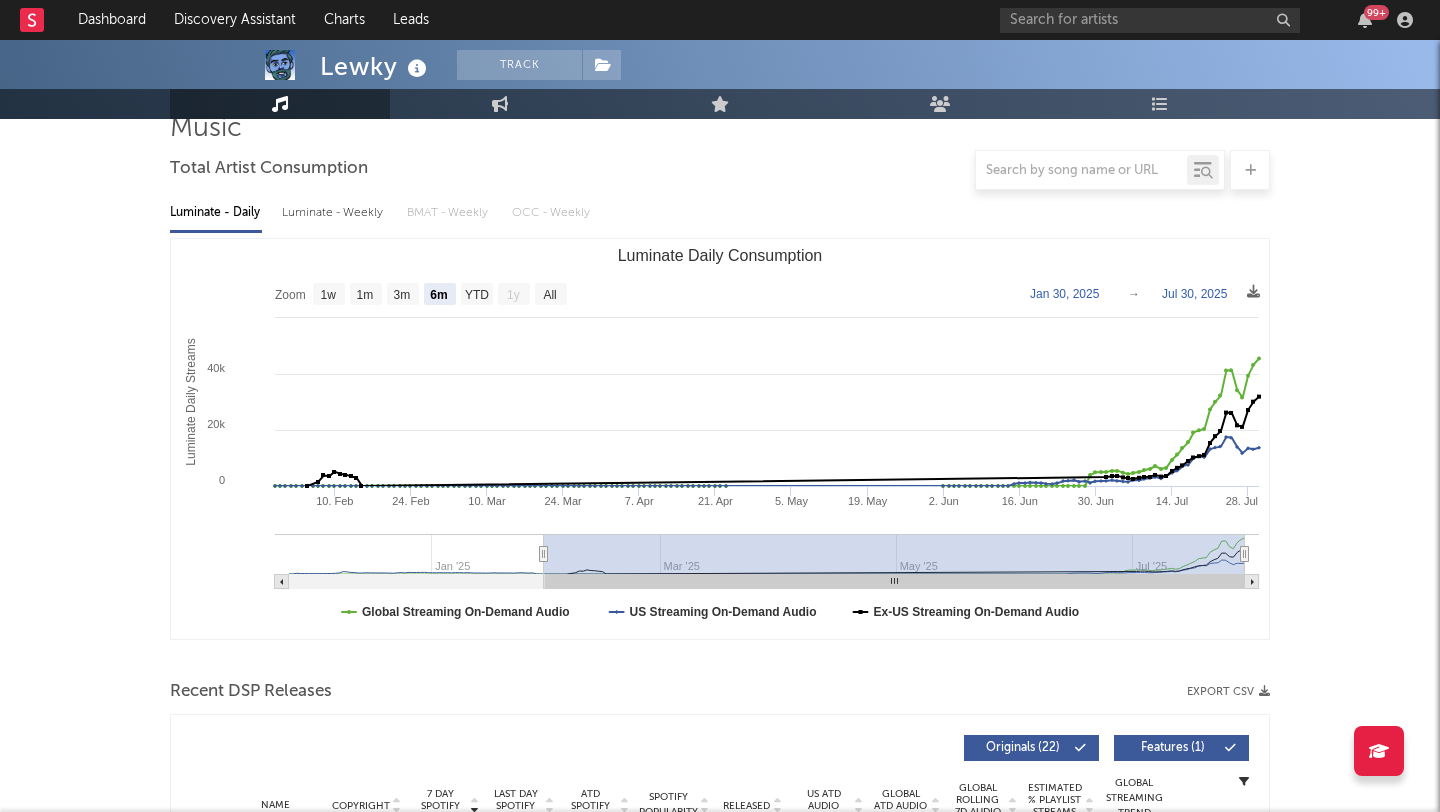 scroll, scrollTop: 0, scrollLeft: 0, axis: both 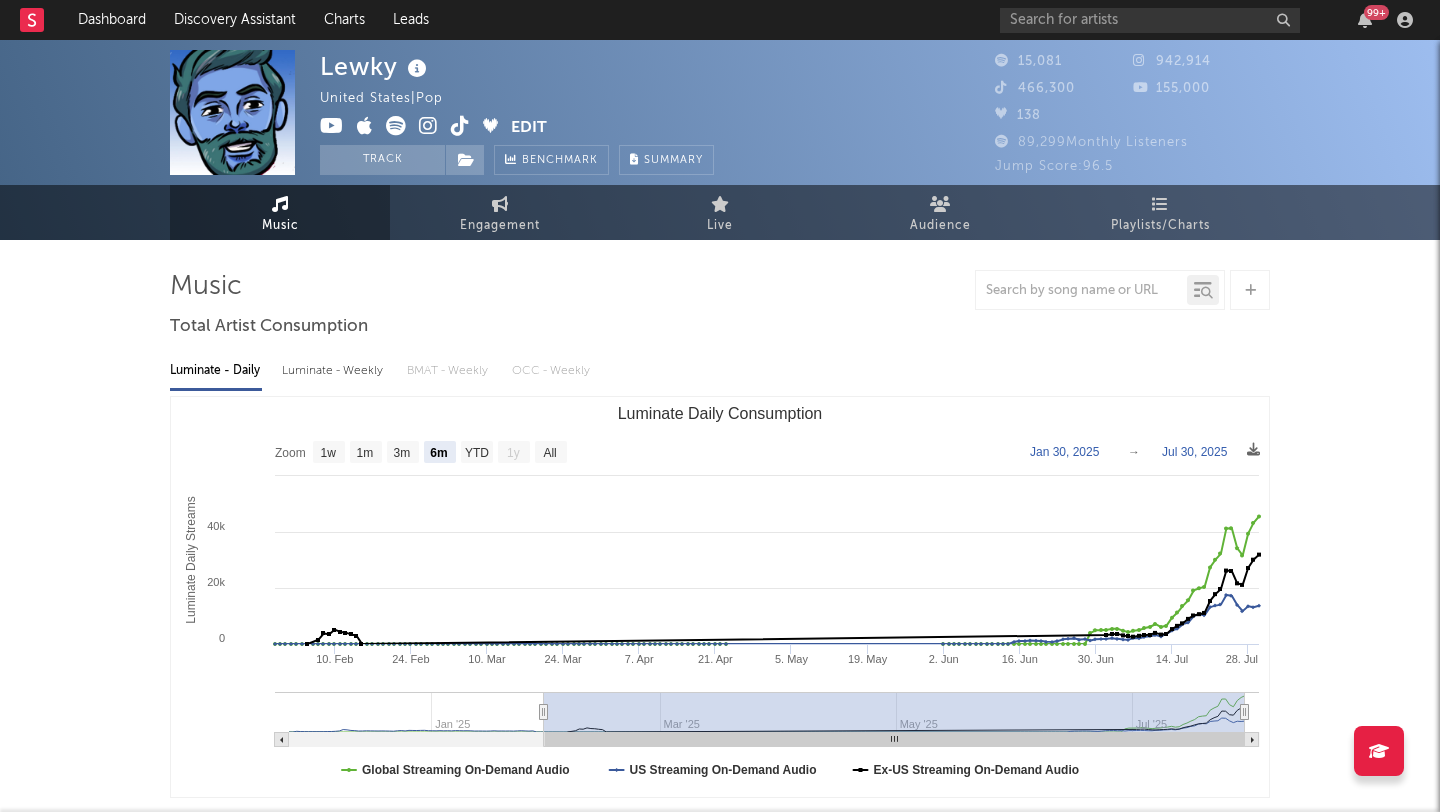 click at bounding box center (460, 126) 